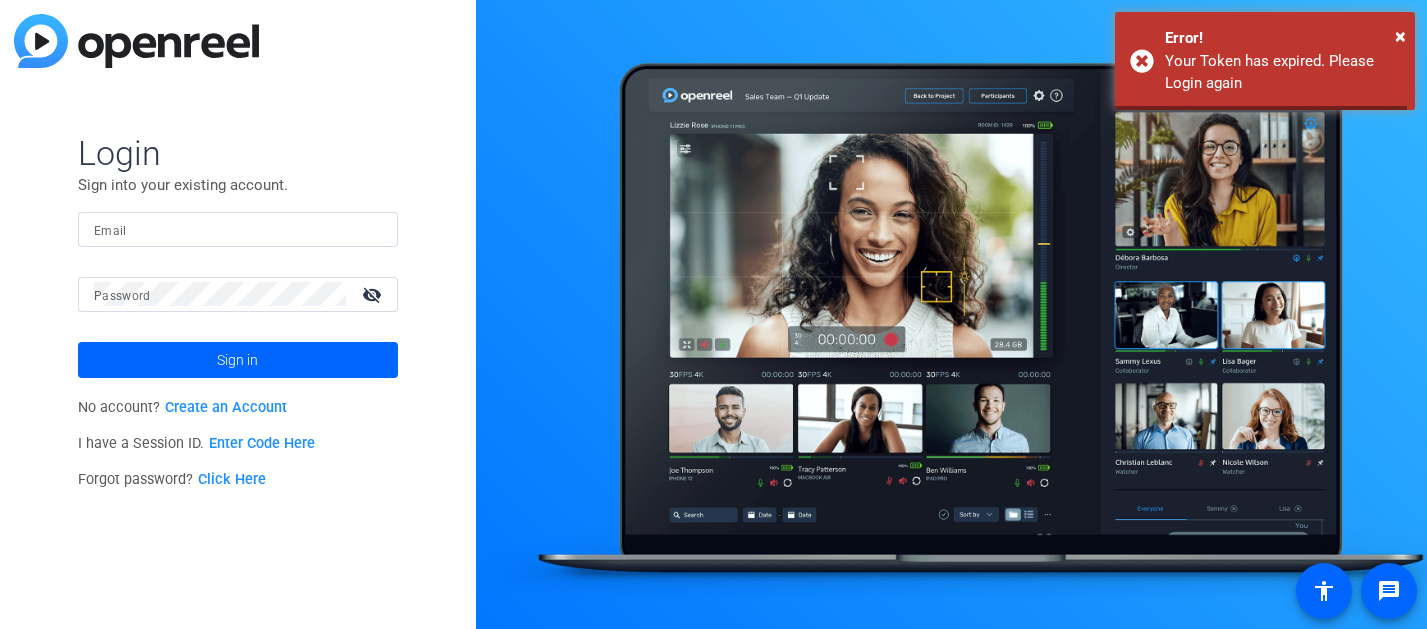 scroll, scrollTop: 0, scrollLeft: 0, axis: both 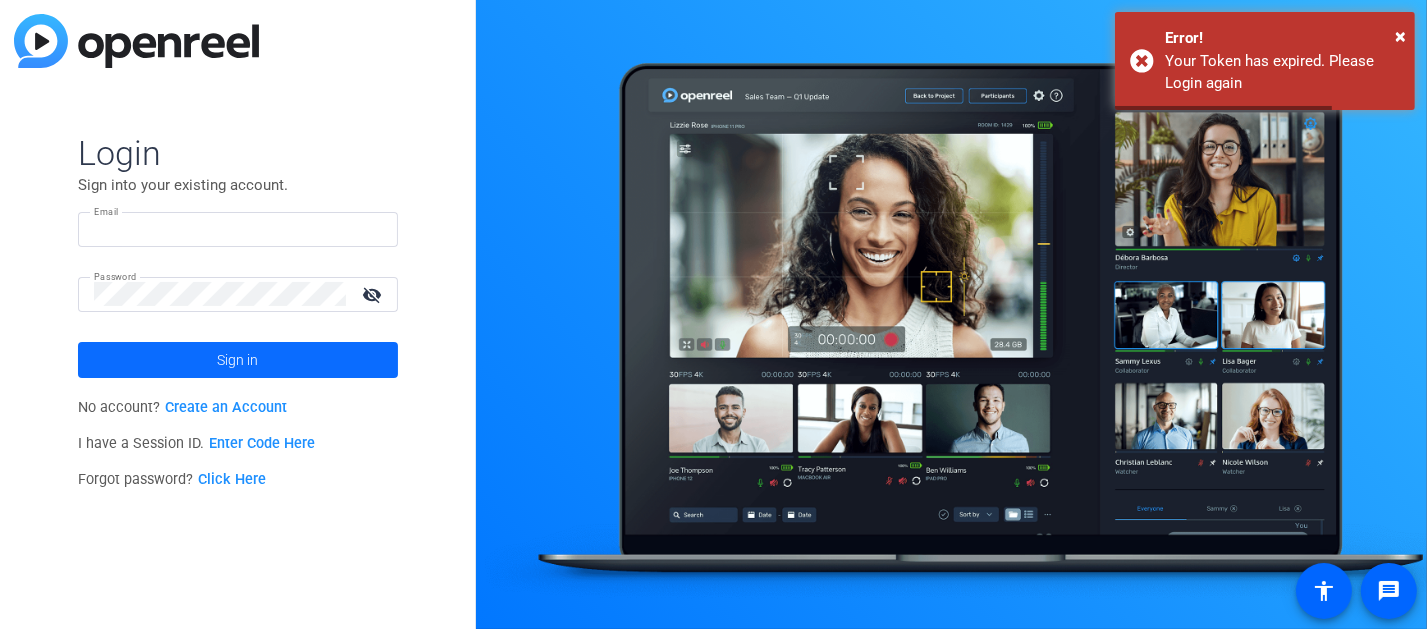 type on "[EMAIL]" 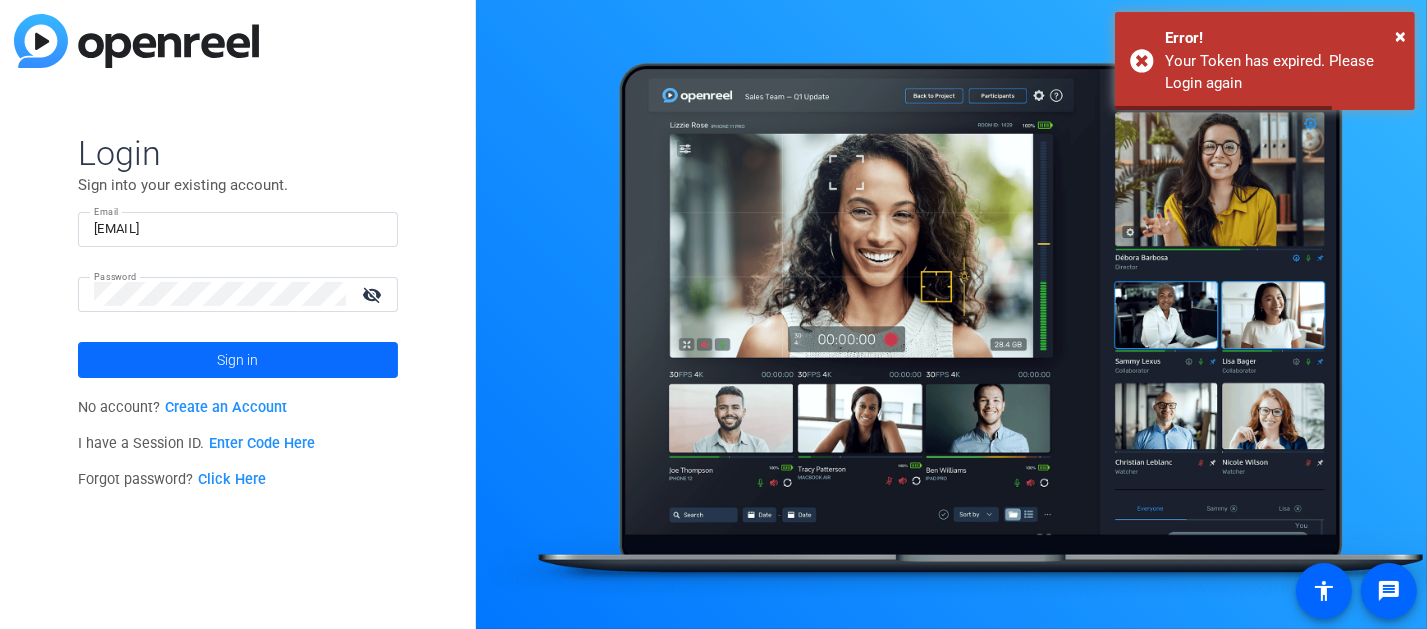 click 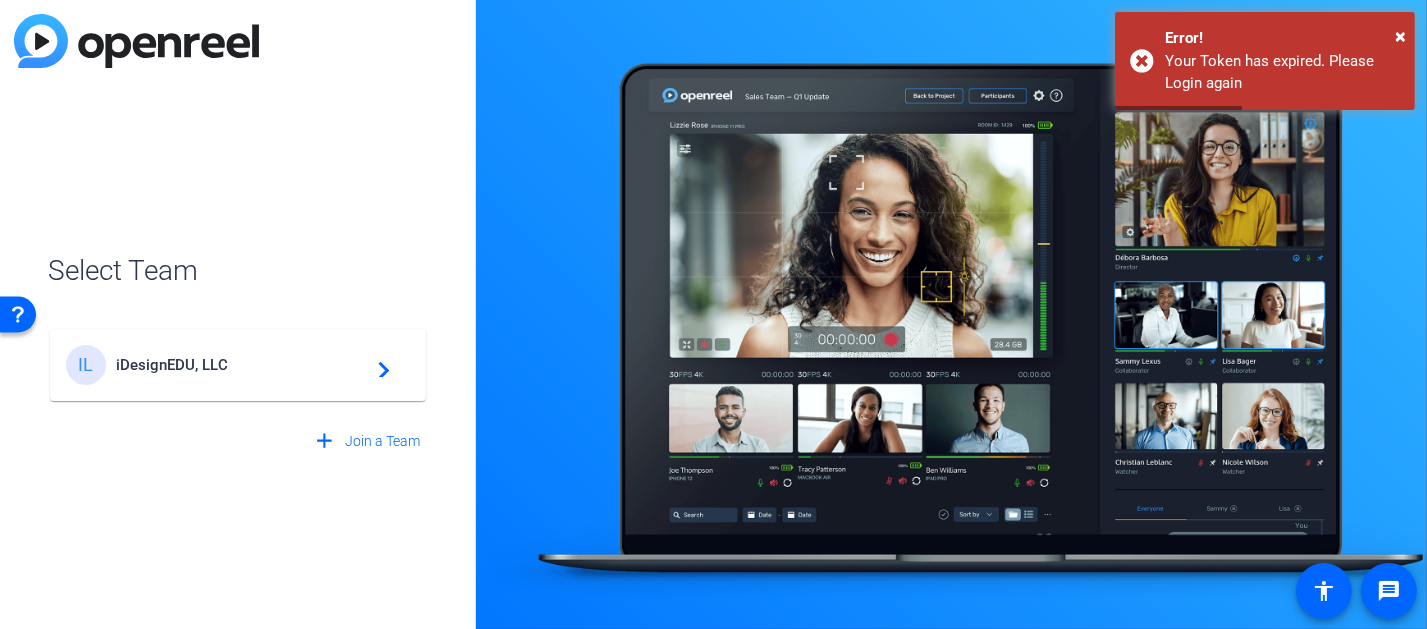 click on "iDesignEDU, LLC" 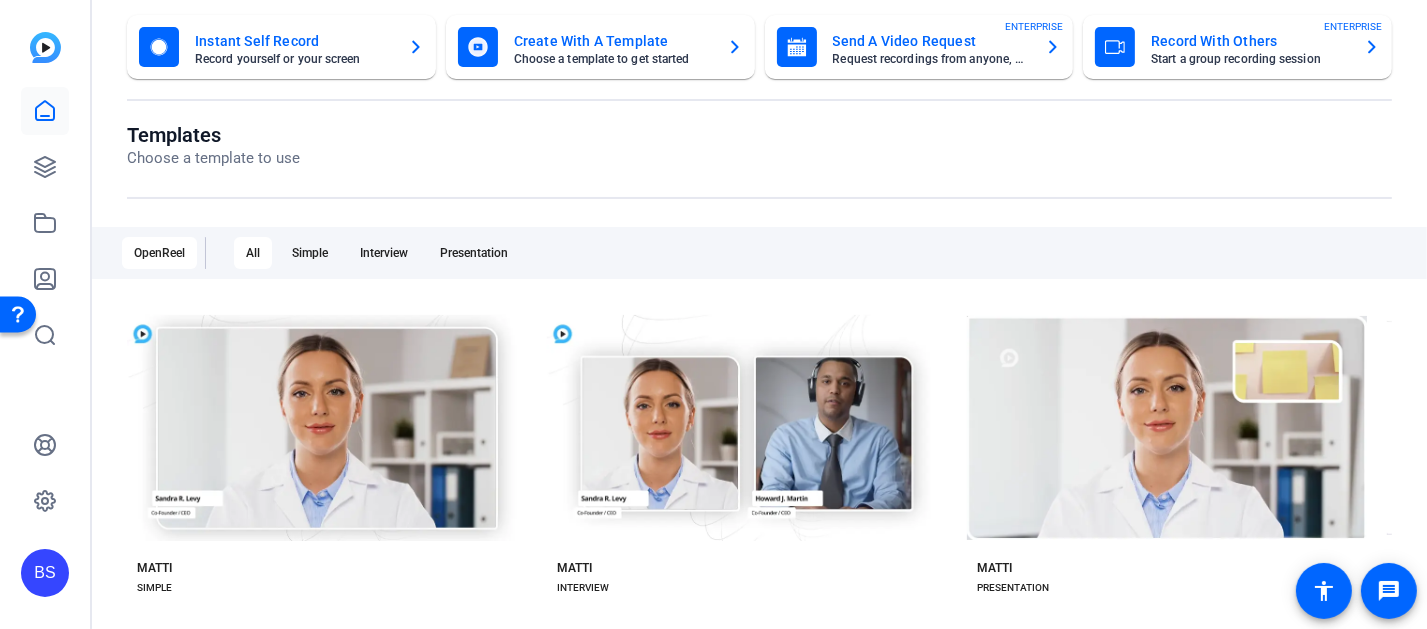 scroll, scrollTop: 0, scrollLeft: 0, axis: both 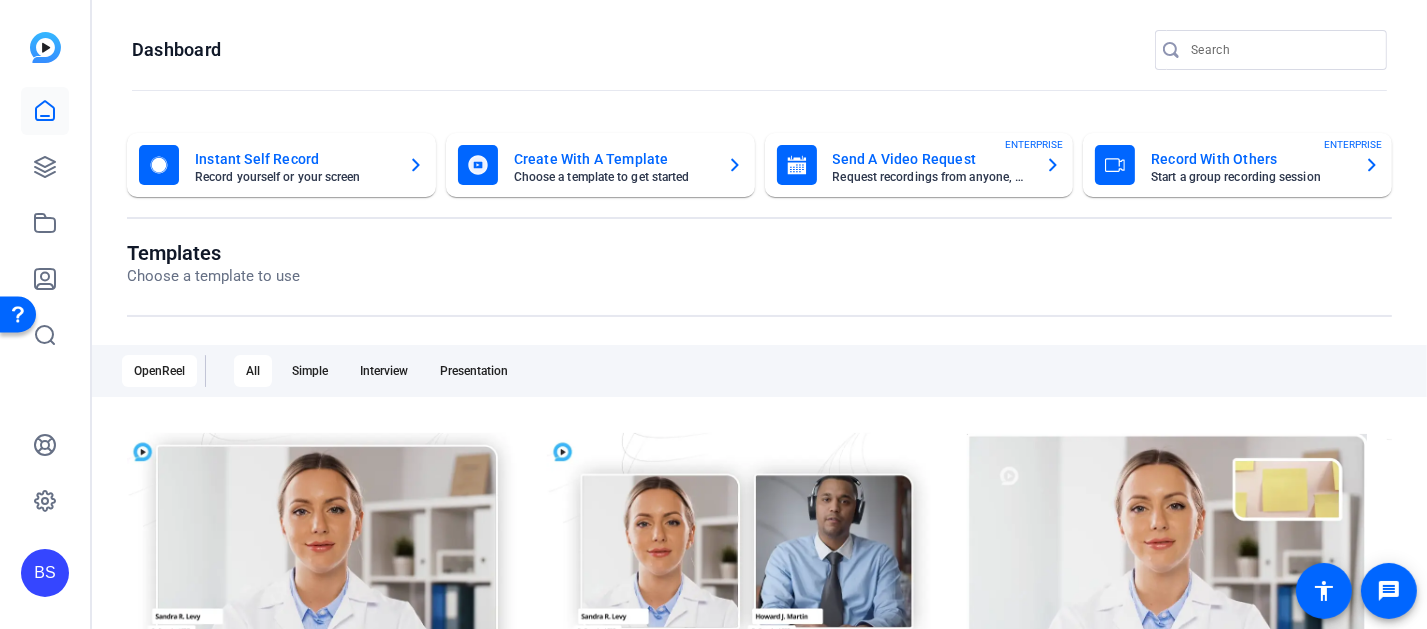 click on "Instant Self Record" 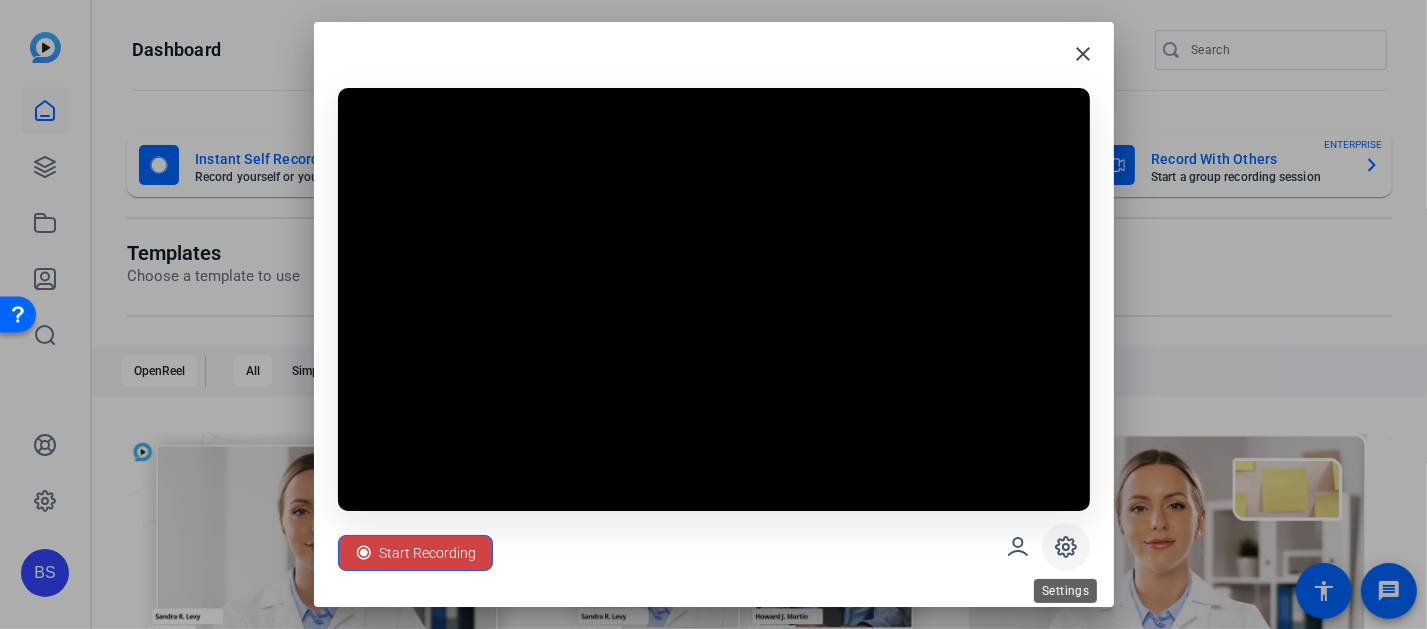 click 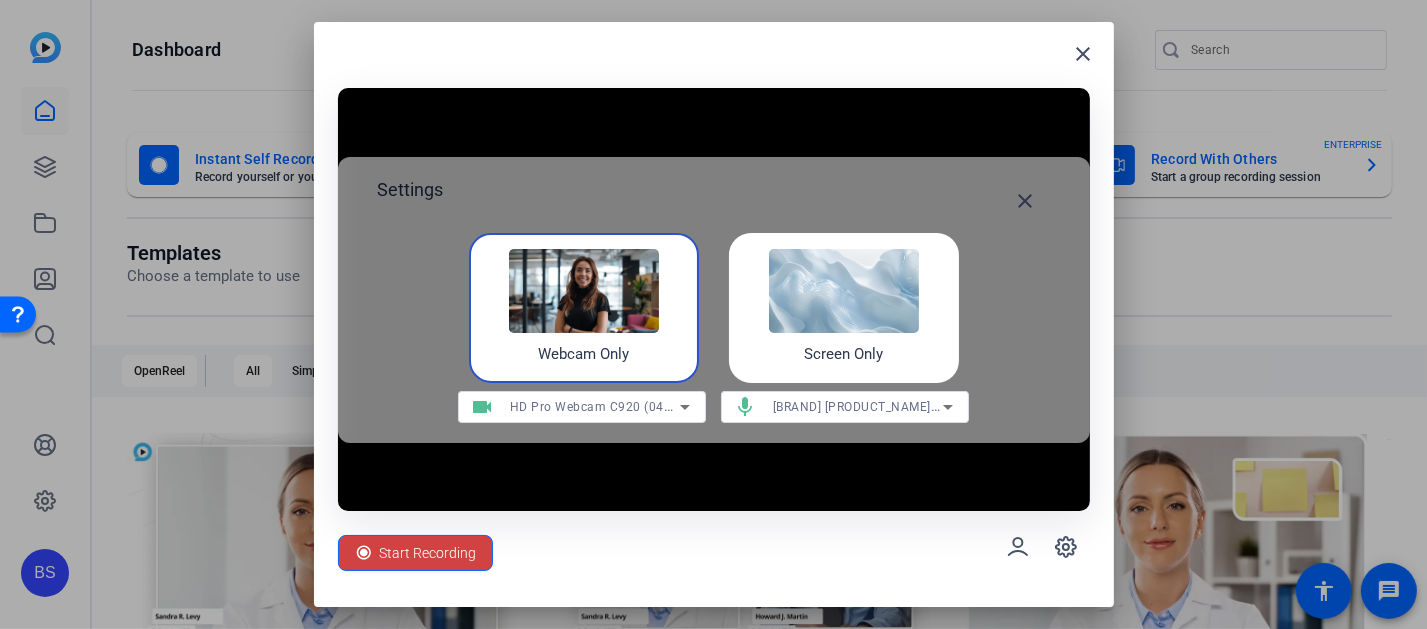 click at bounding box center [844, 291] 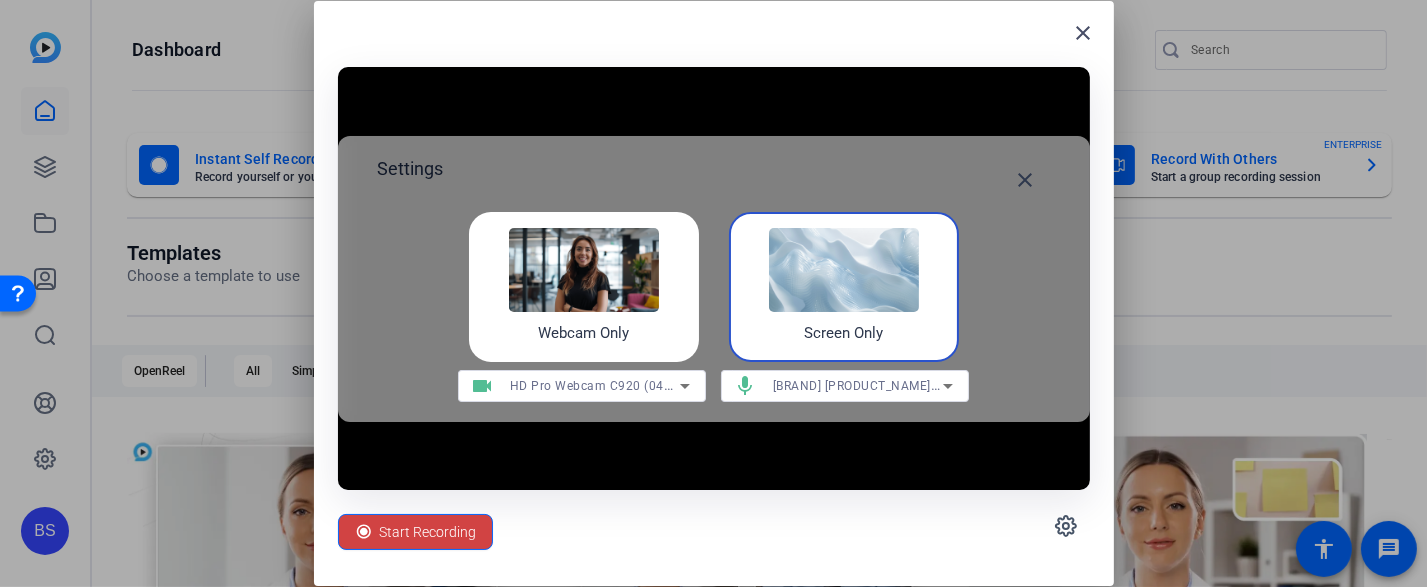 click at bounding box center (844, 270) 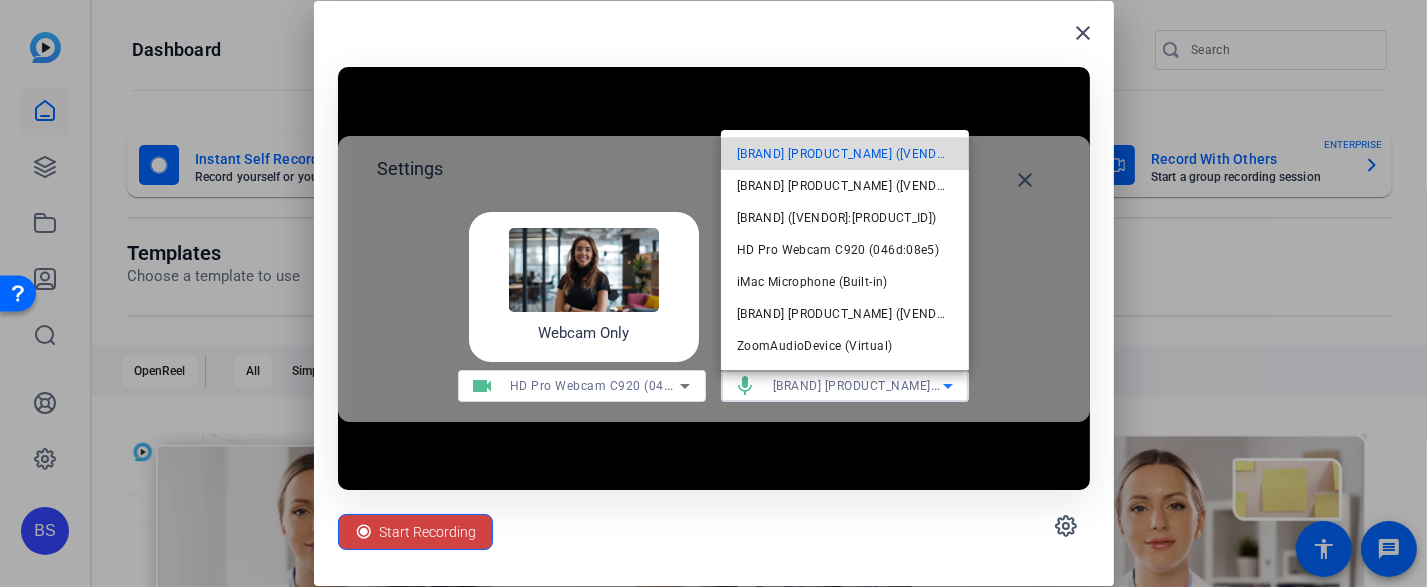 click on "[BRAND] [PRODUCT_NAME] ([VENDOR]:[PRODUCT_ID])" at bounding box center (845, 154) 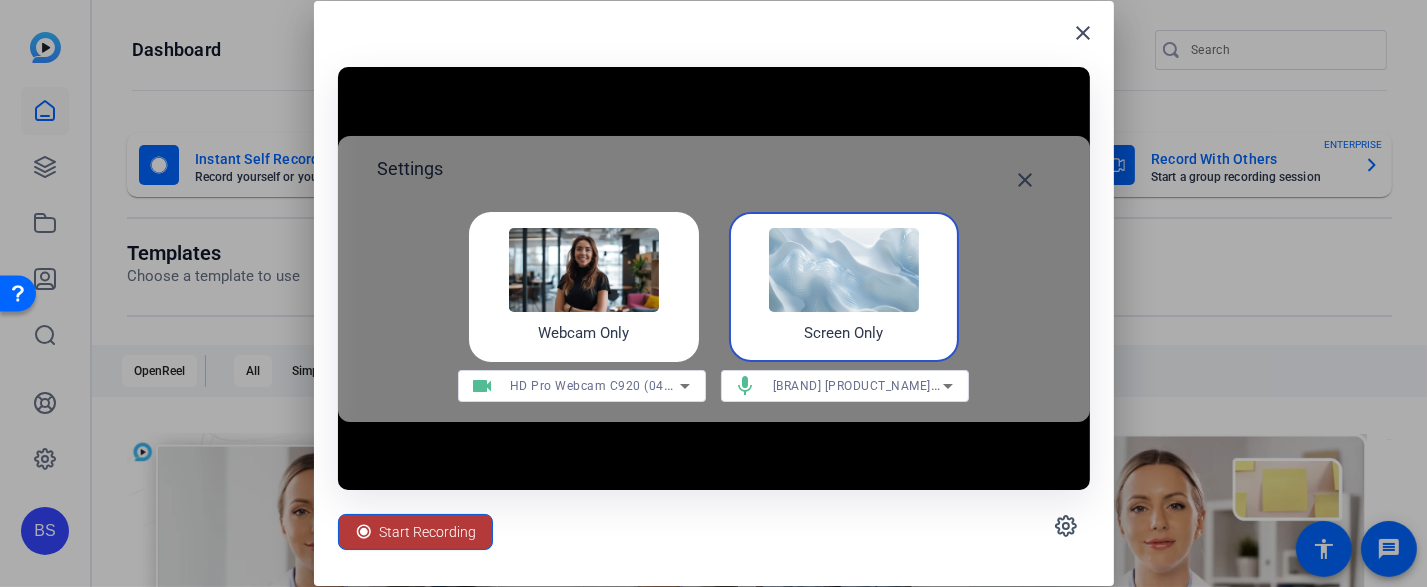 click on "Start Recording" at bounding box center (428, 532) 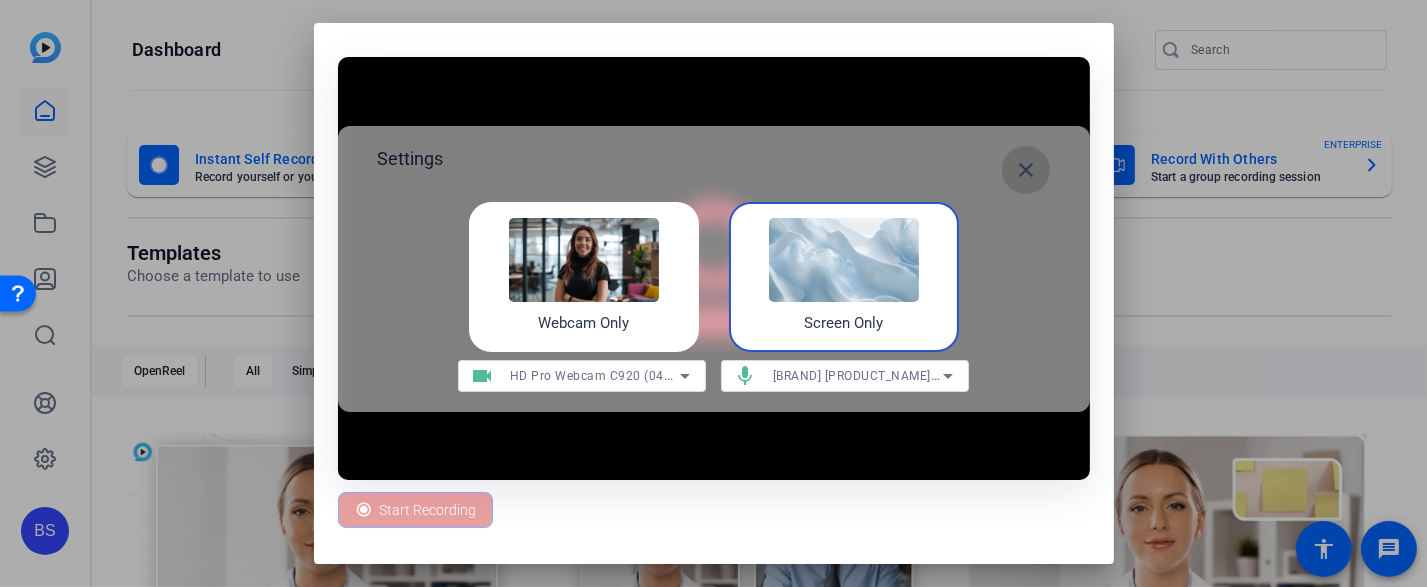 click on "close" at bounding box center [1026, 170] 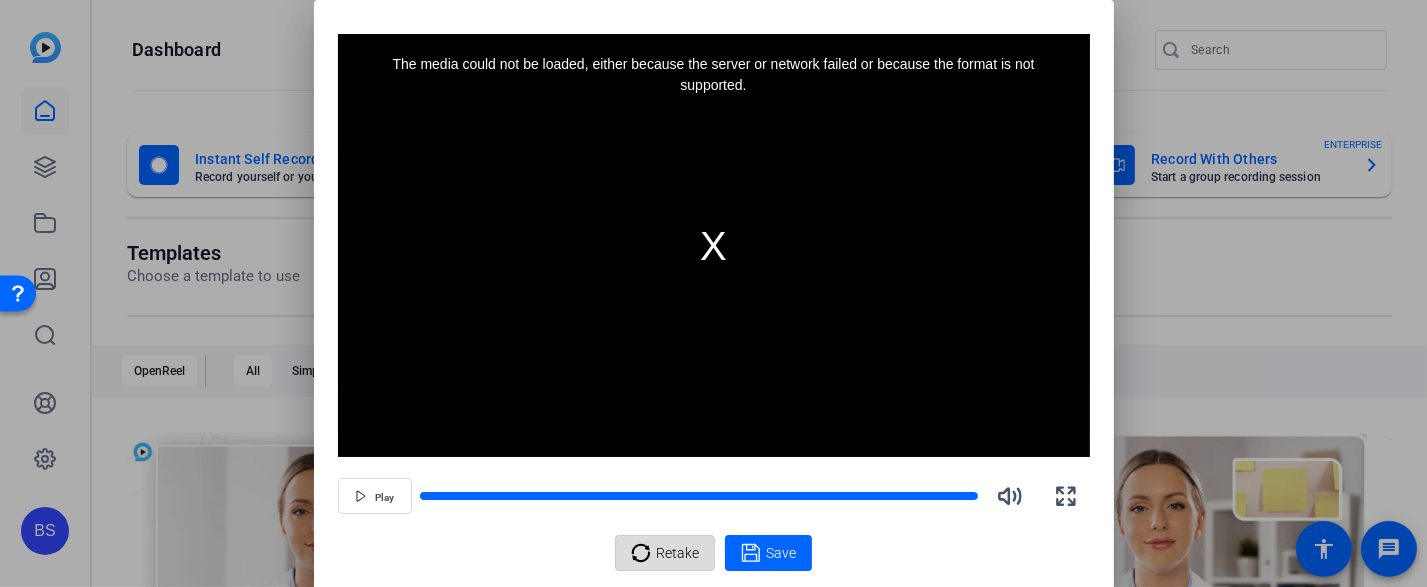 click on "Retake" at bounding box center [677, 553] 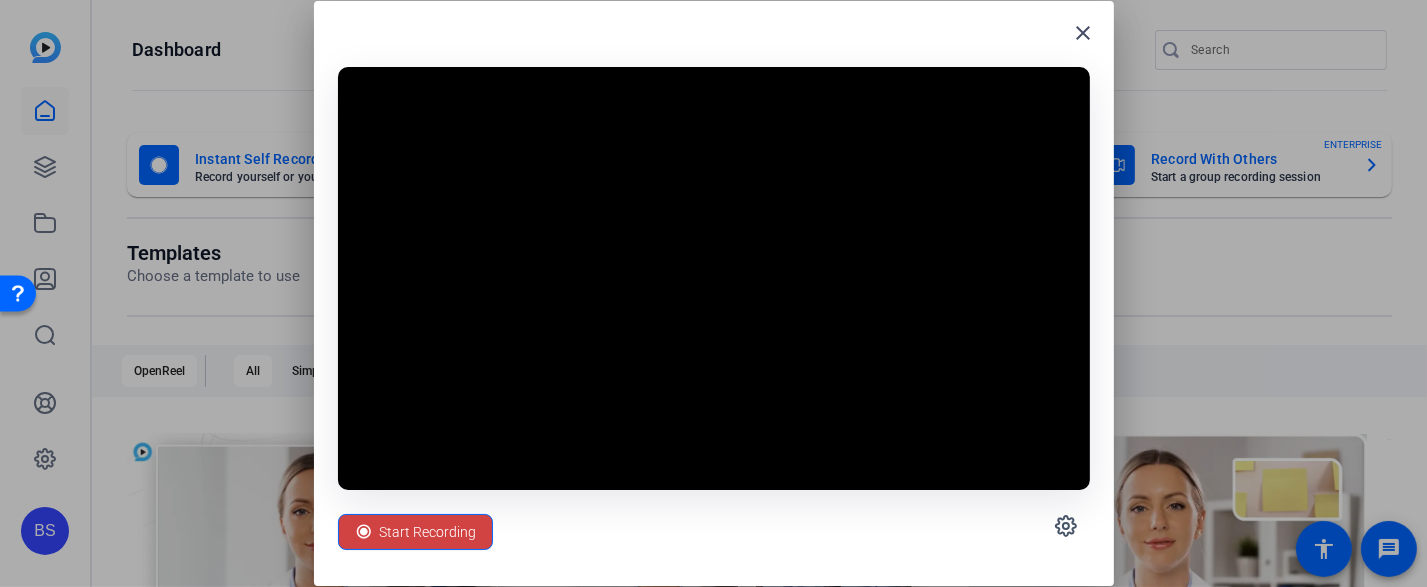 click at bounding box center [714, 278] 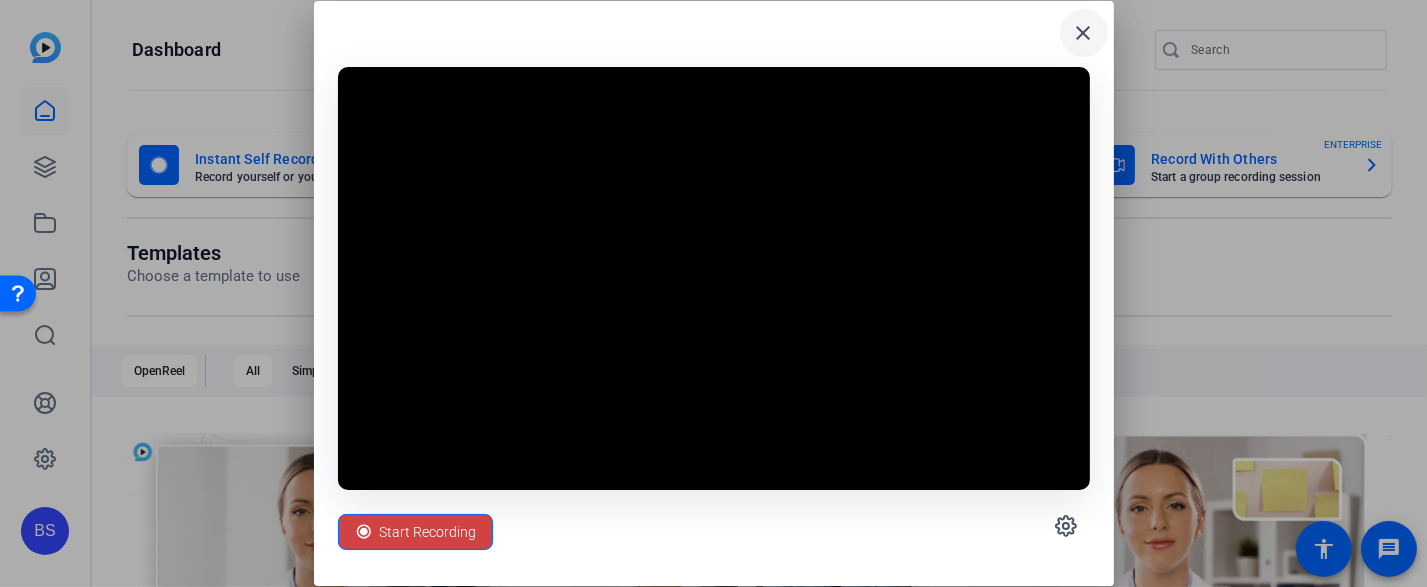 click on "close" at bounding box center (1084, 33) 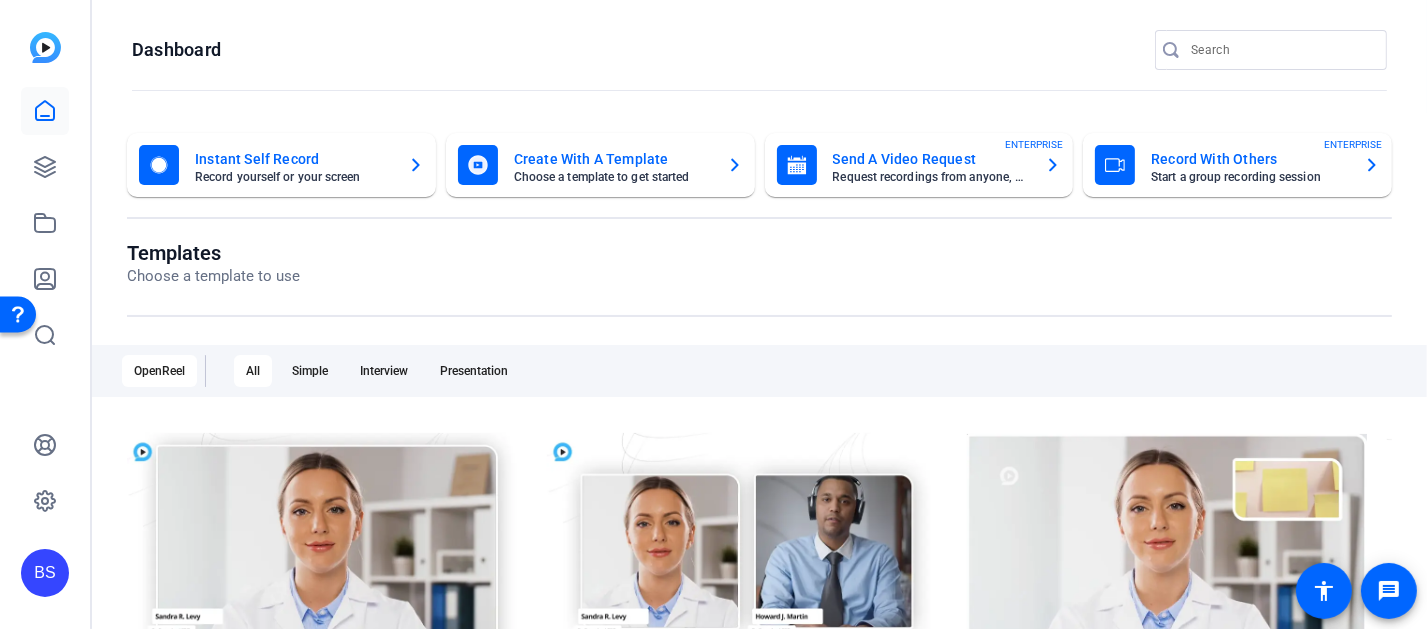 click on "Instant Self Record" 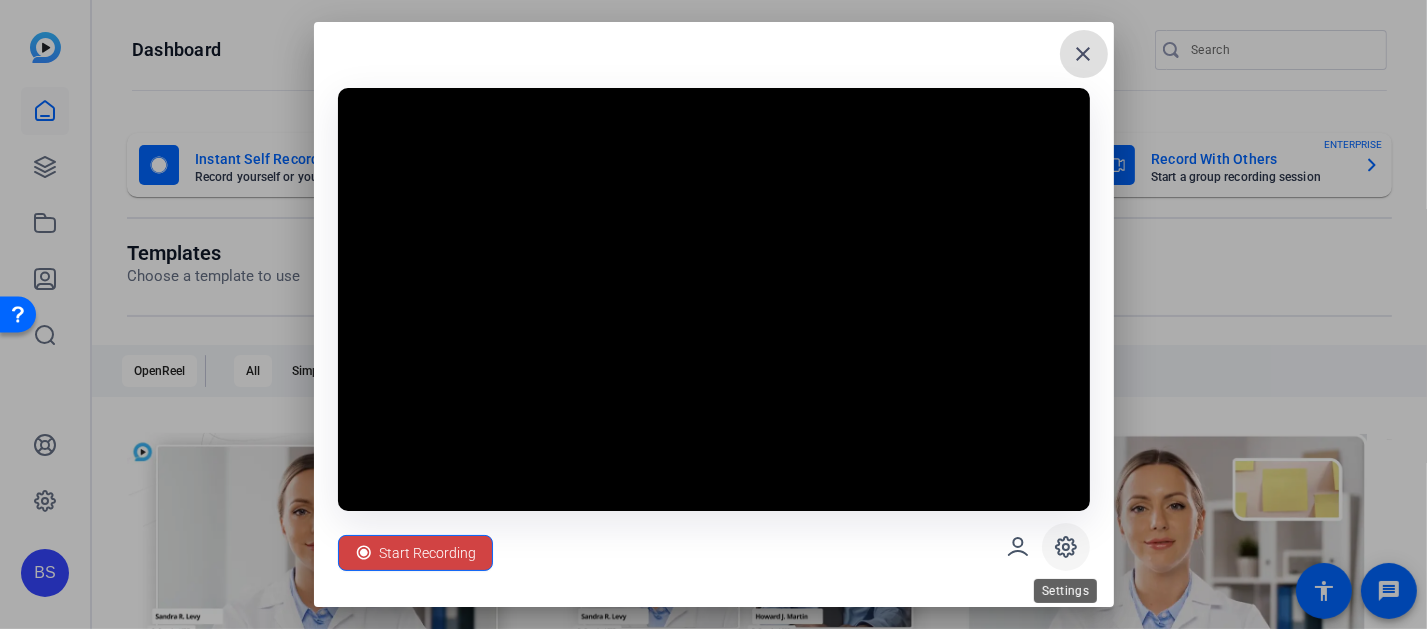 click 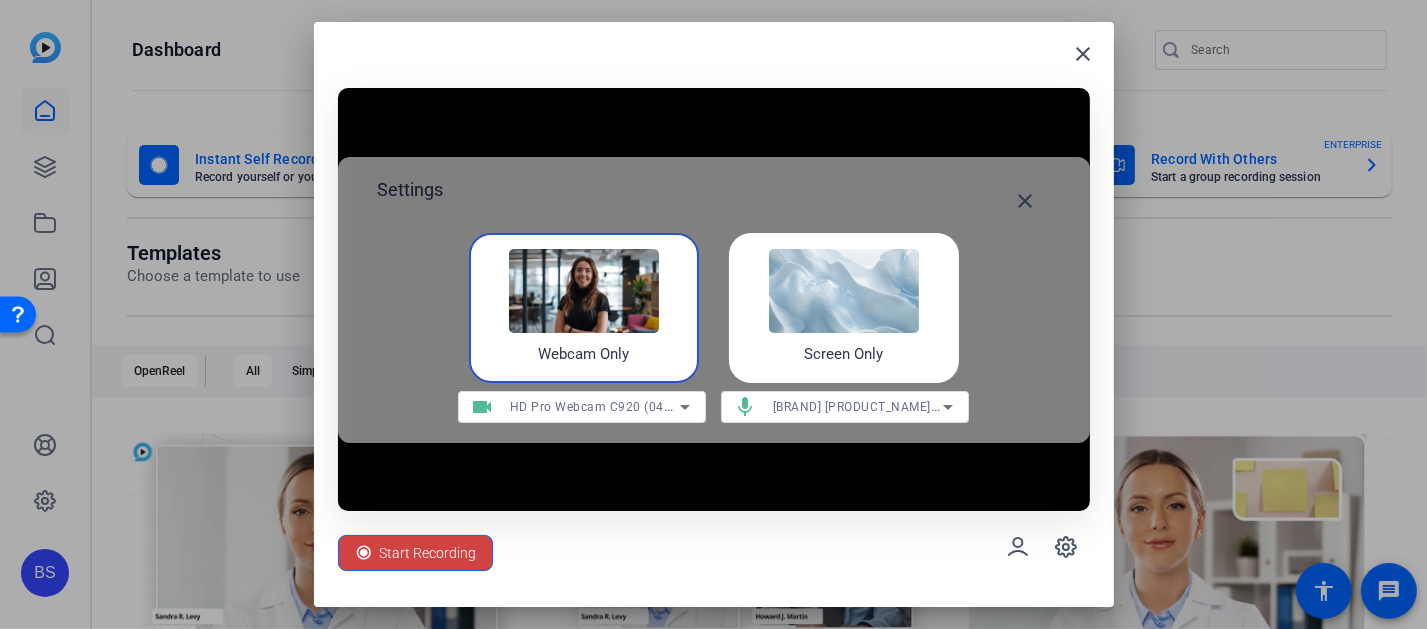 click at bounding box center (844, 291) 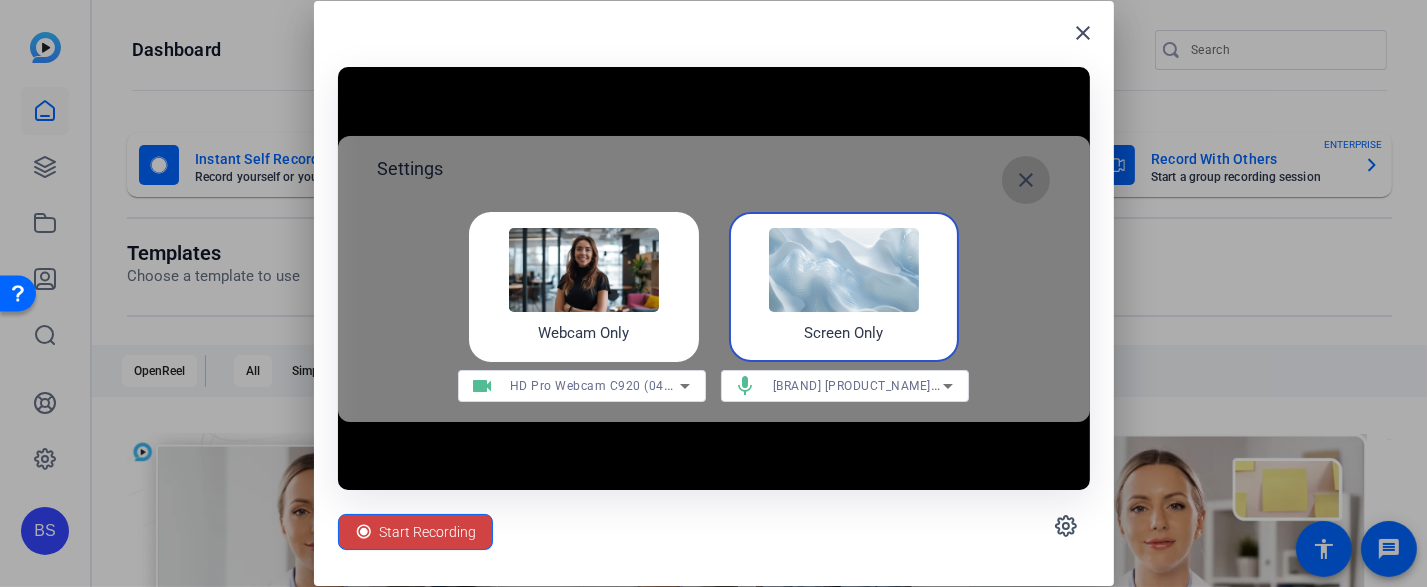 click on "close" at bounding box center [1026, 180] 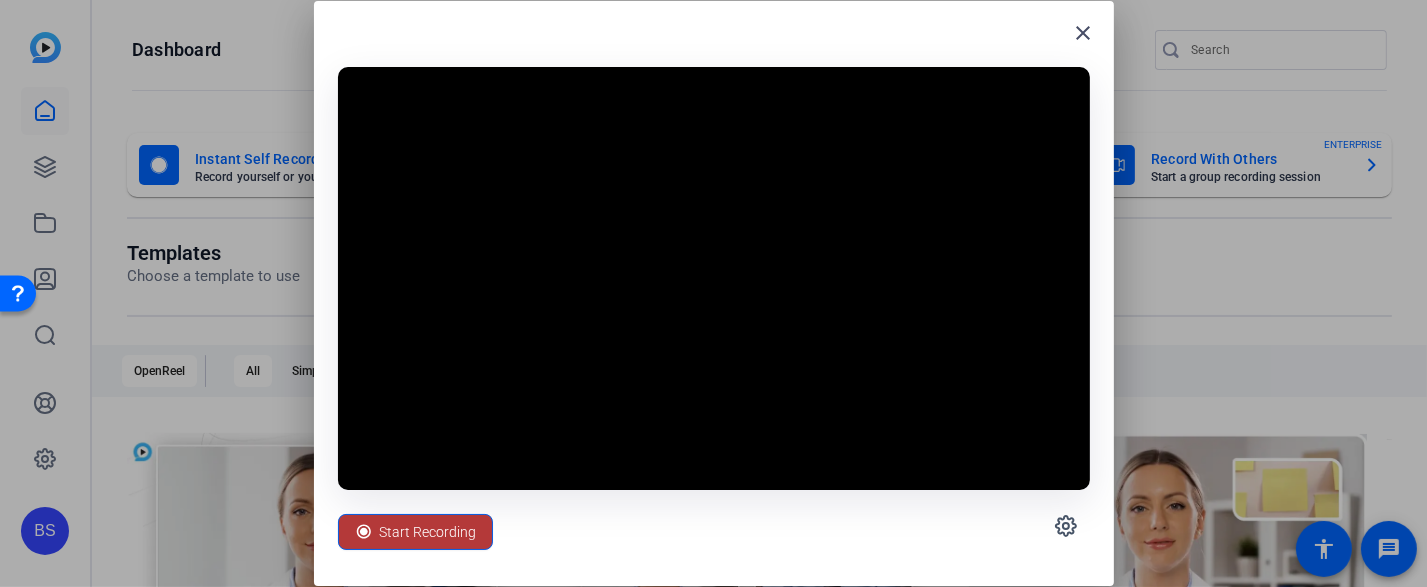 click on "Start Recording" at bounding box center (428, 532) 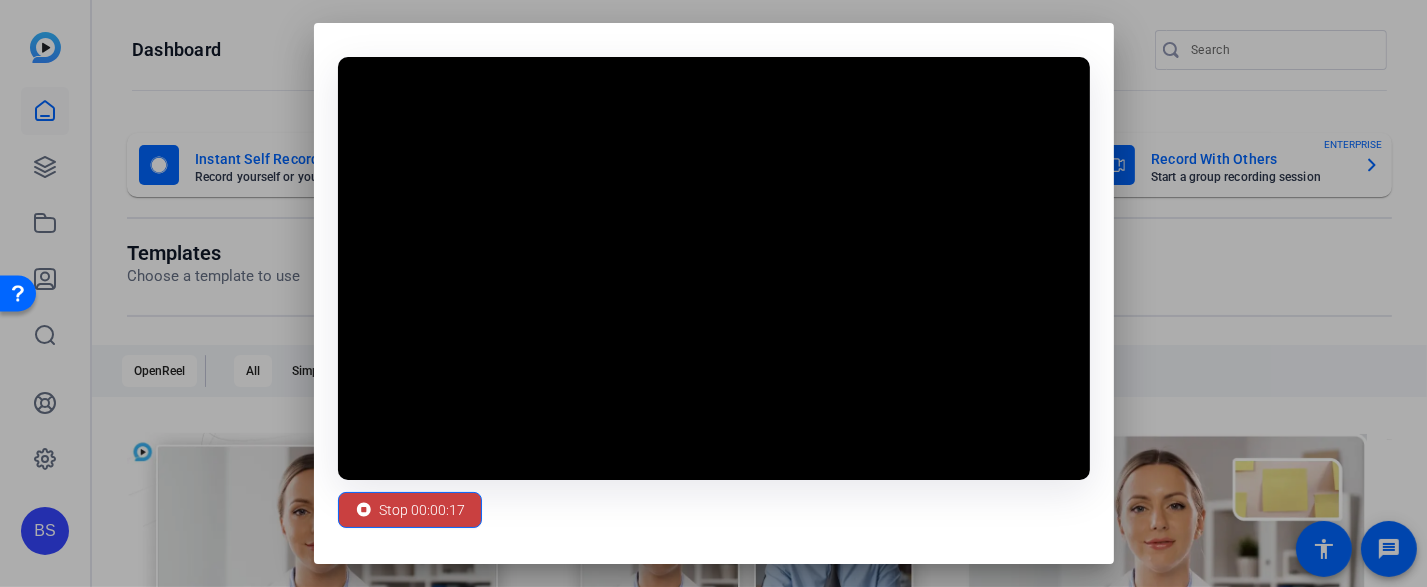 click on "Stop 00:00:17" at bounding box center (423, 510) 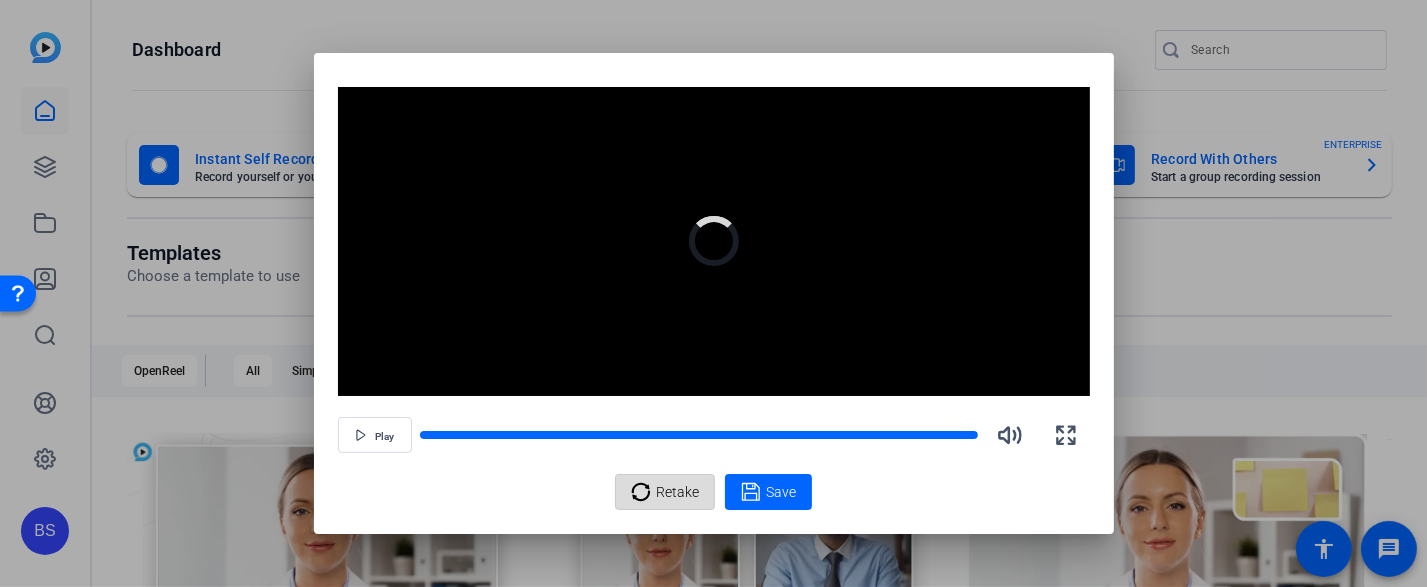 click on "Retake" at bounding box center (677, 492) 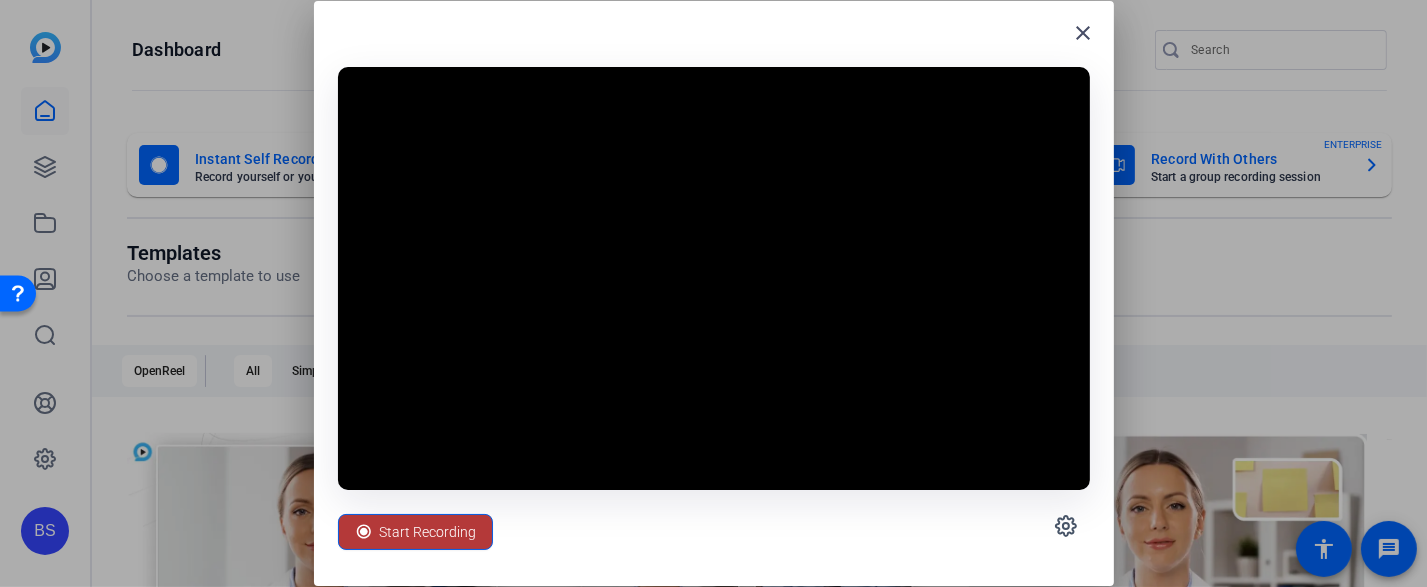 click on "Start Recording" at bounding box center (428, 532) 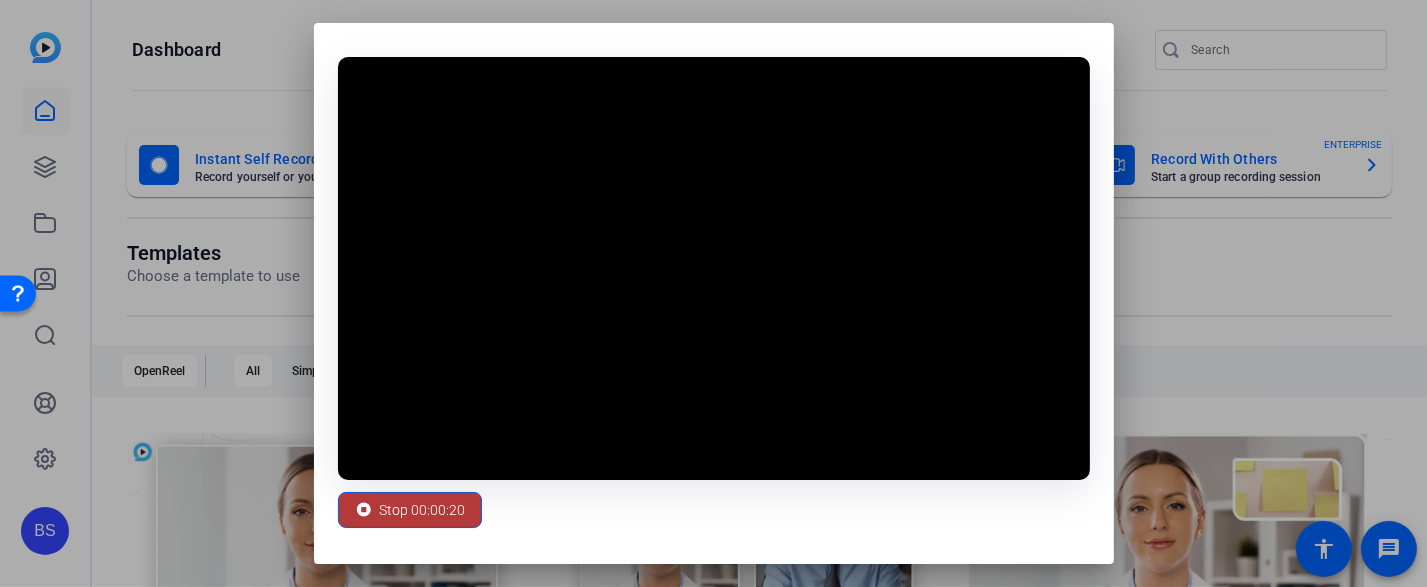 click on "Stop 00:00:20" at bounding box center [423, 510] 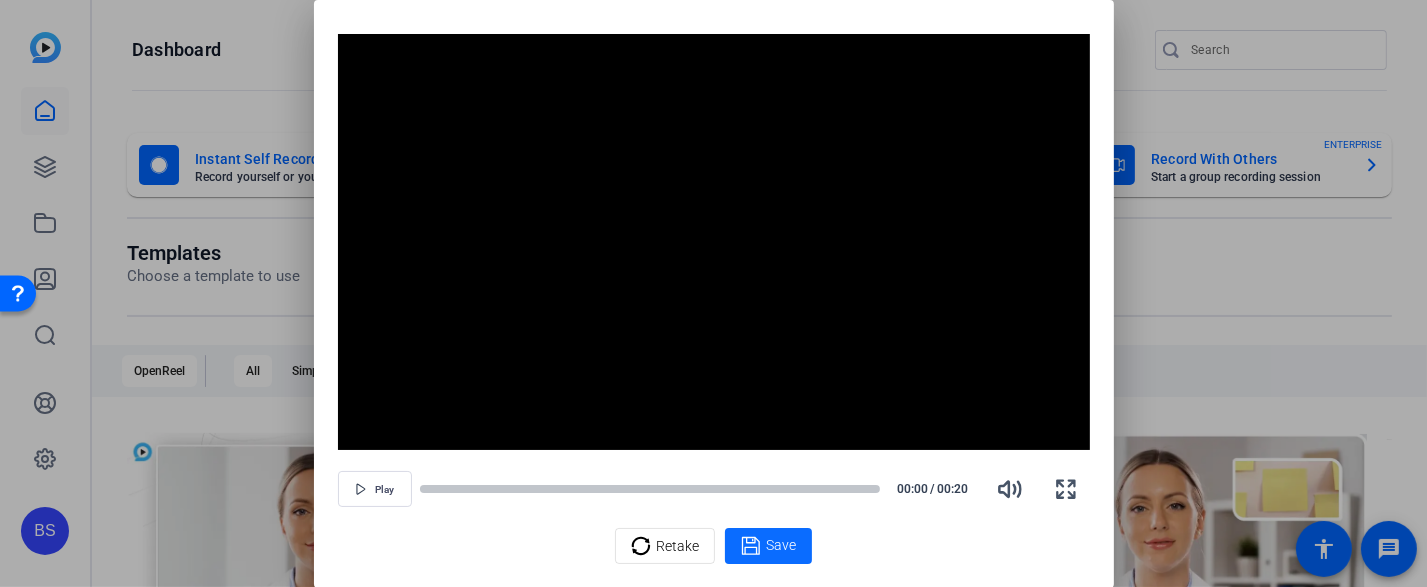 click on "Save" at bounding box center [768, 546] 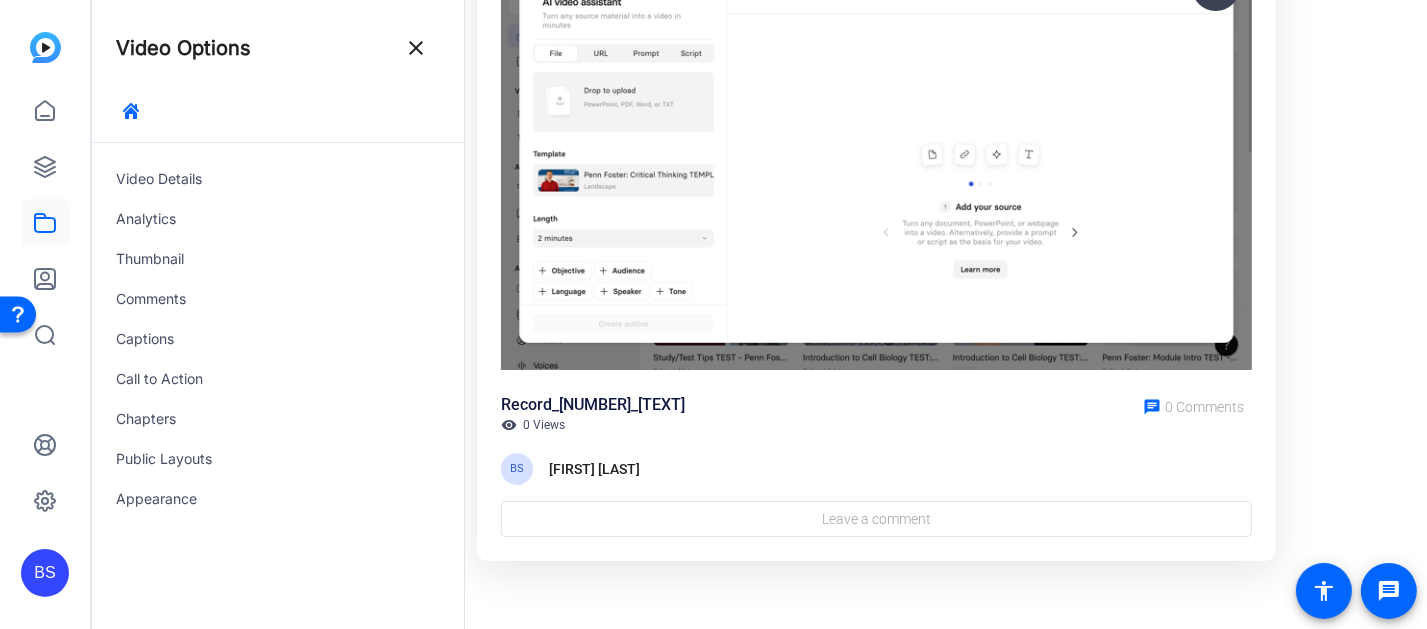 scroll, scrollTop: 0, scrollLeft: 0, axis: both 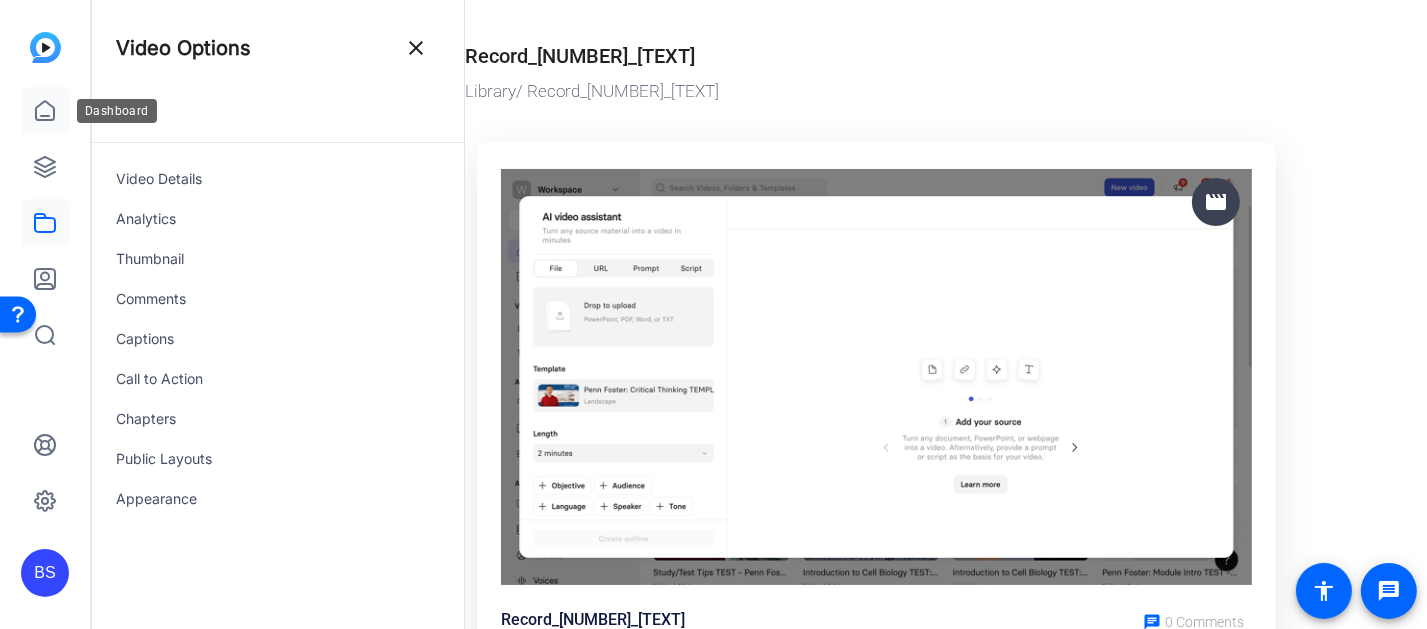 click 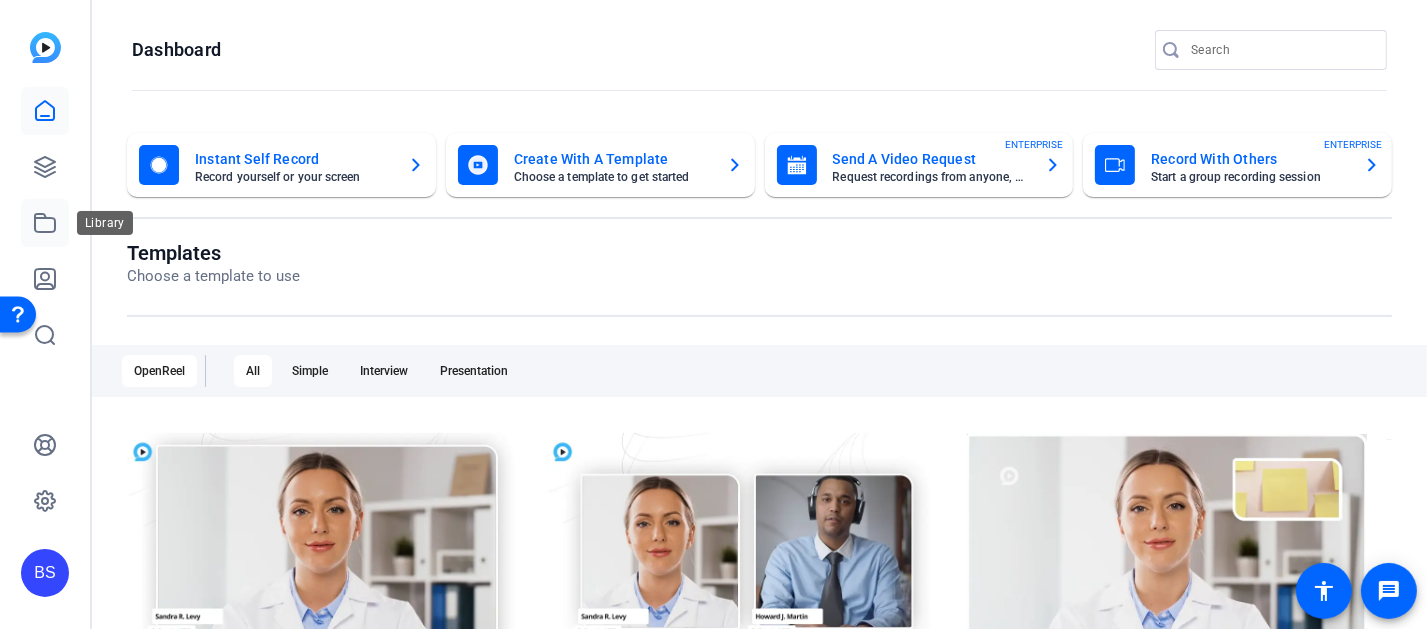 click 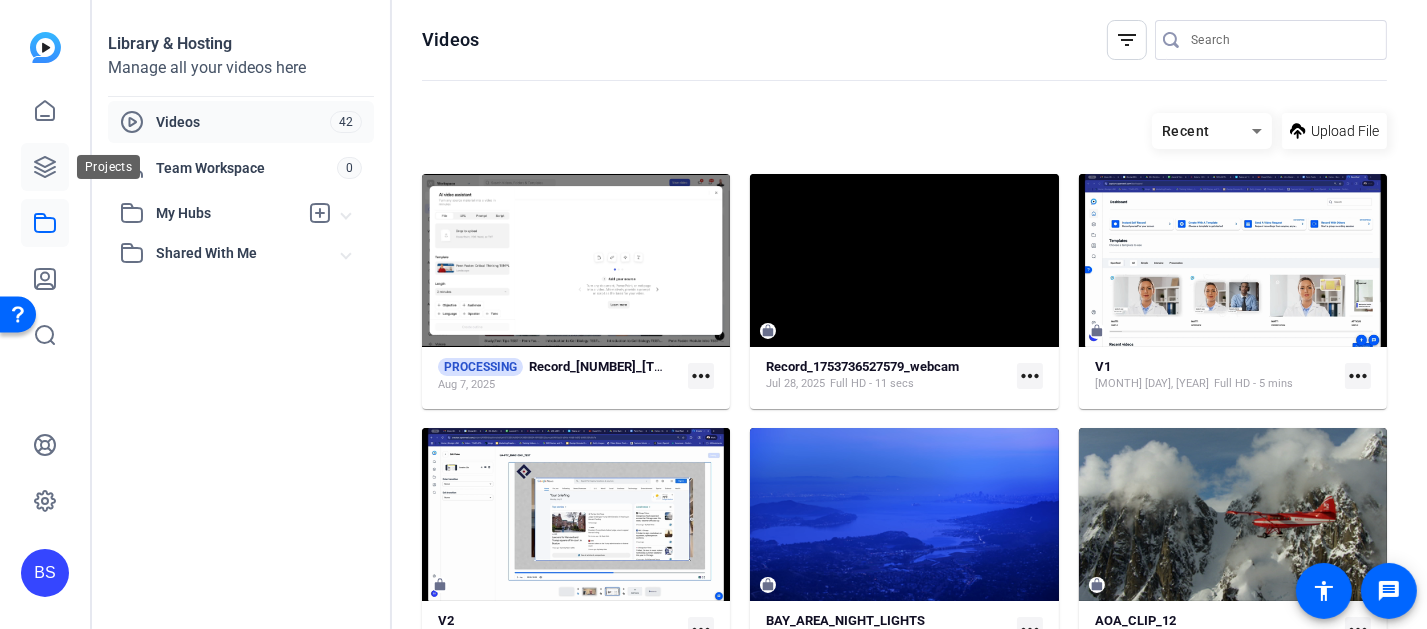 click 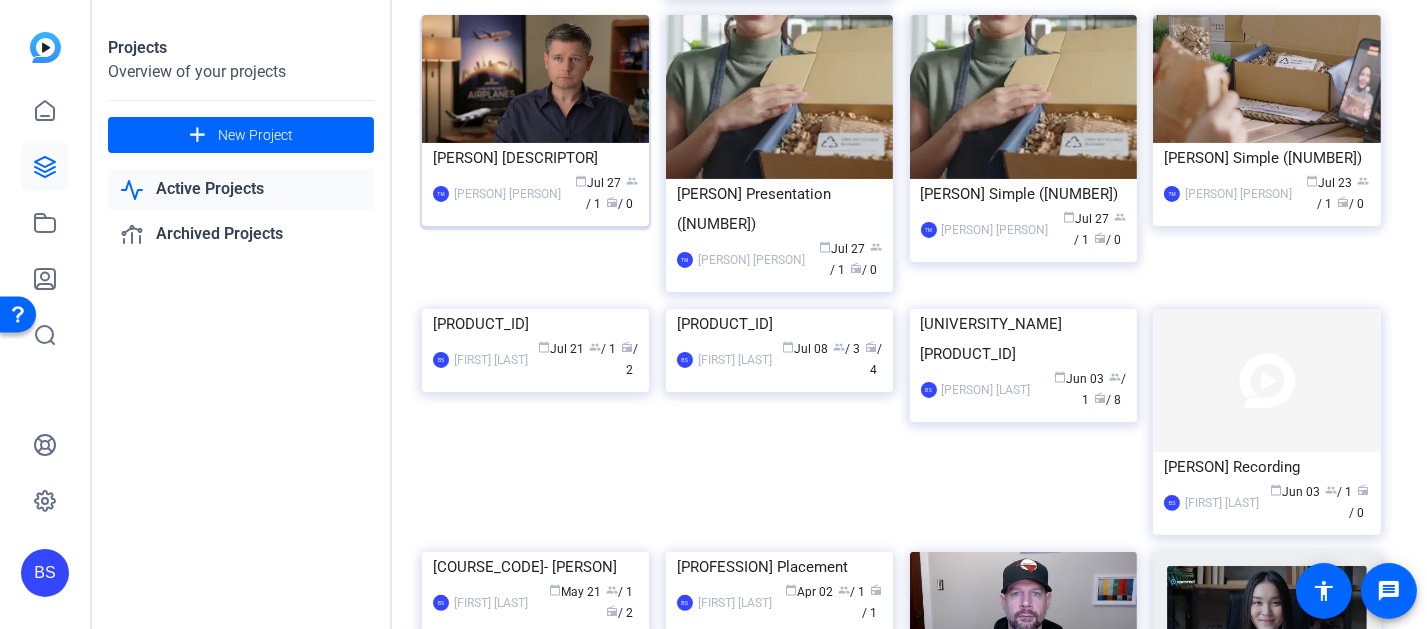 scroll, scrollTop: 0, scrollLeft: 0, axis: both 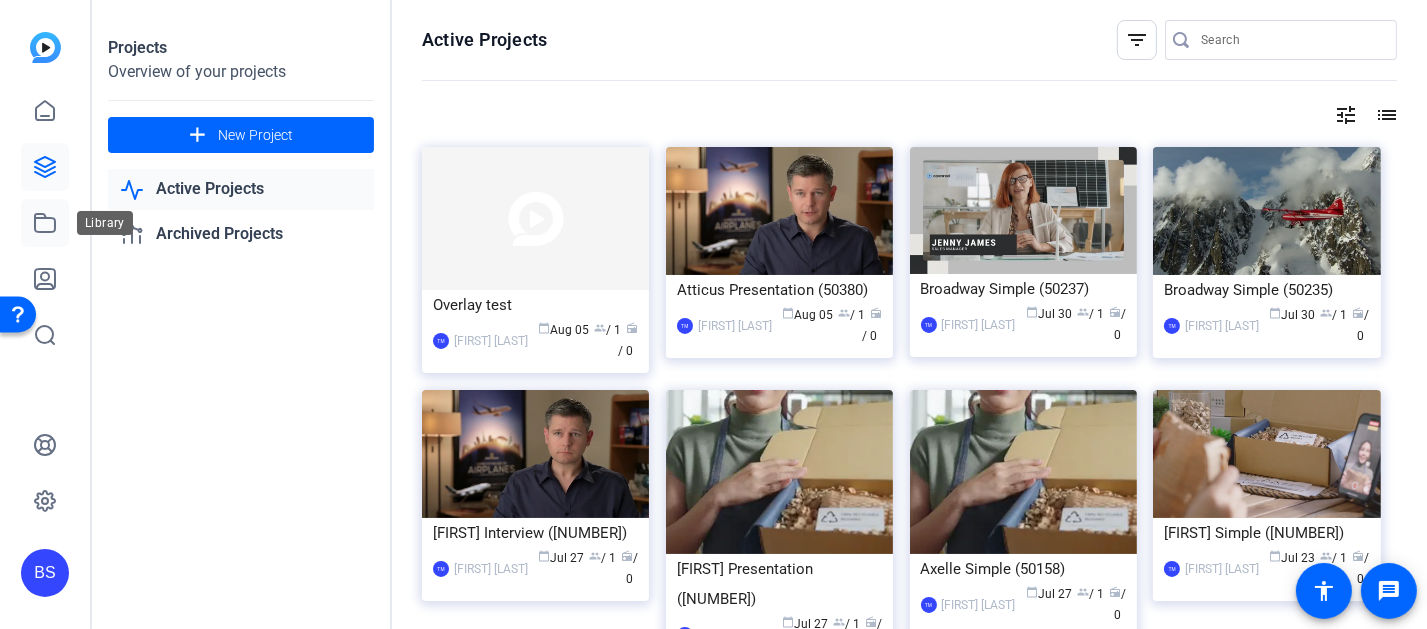 click 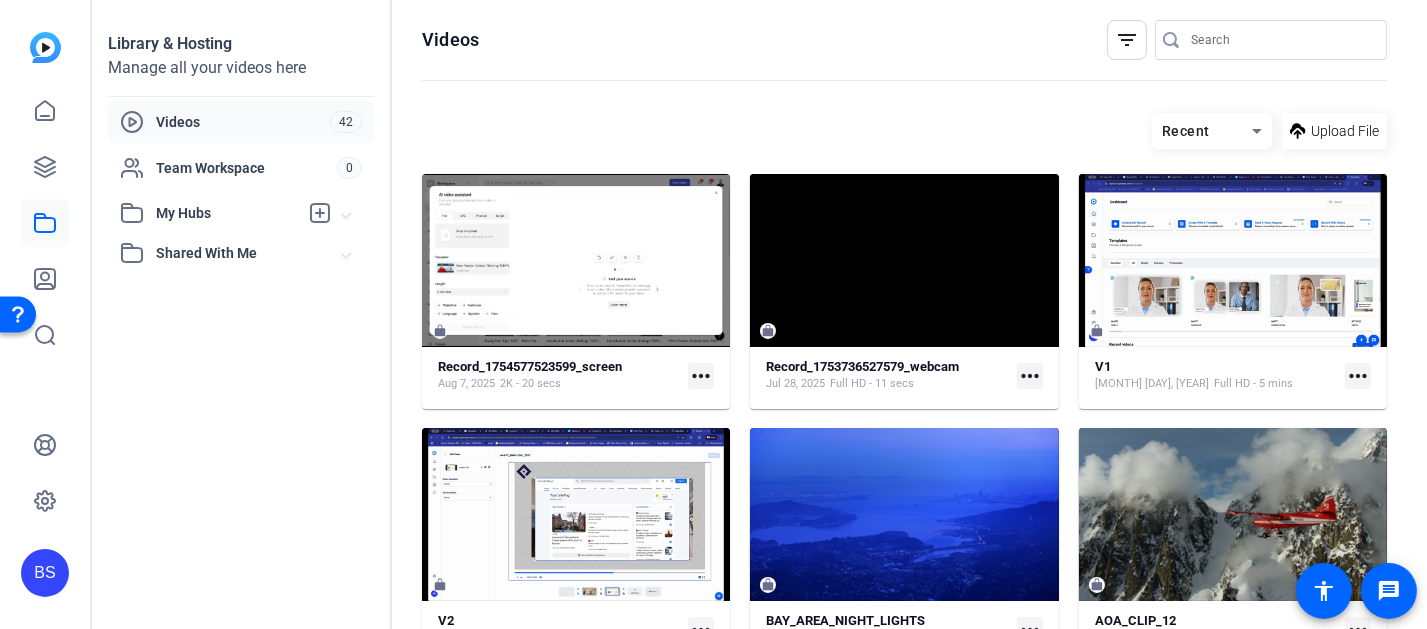 click on "more_horiz" 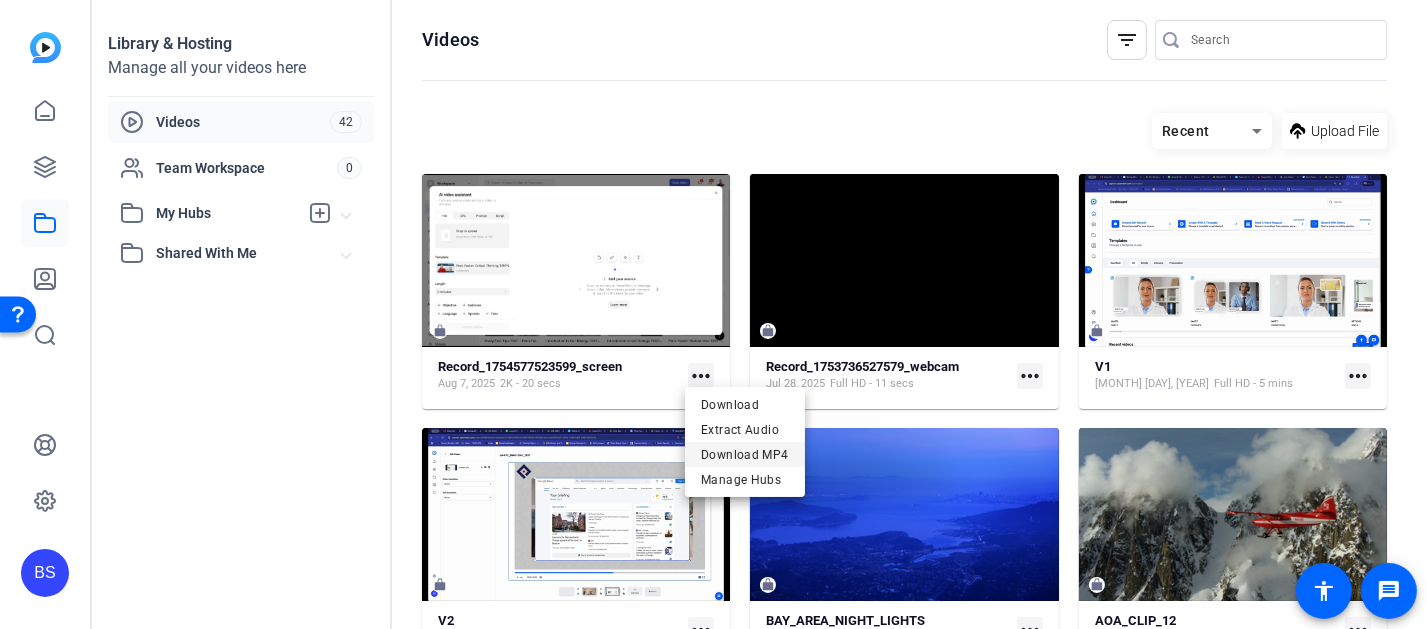 click on "Download MP4" at bounding box center (745, 455) 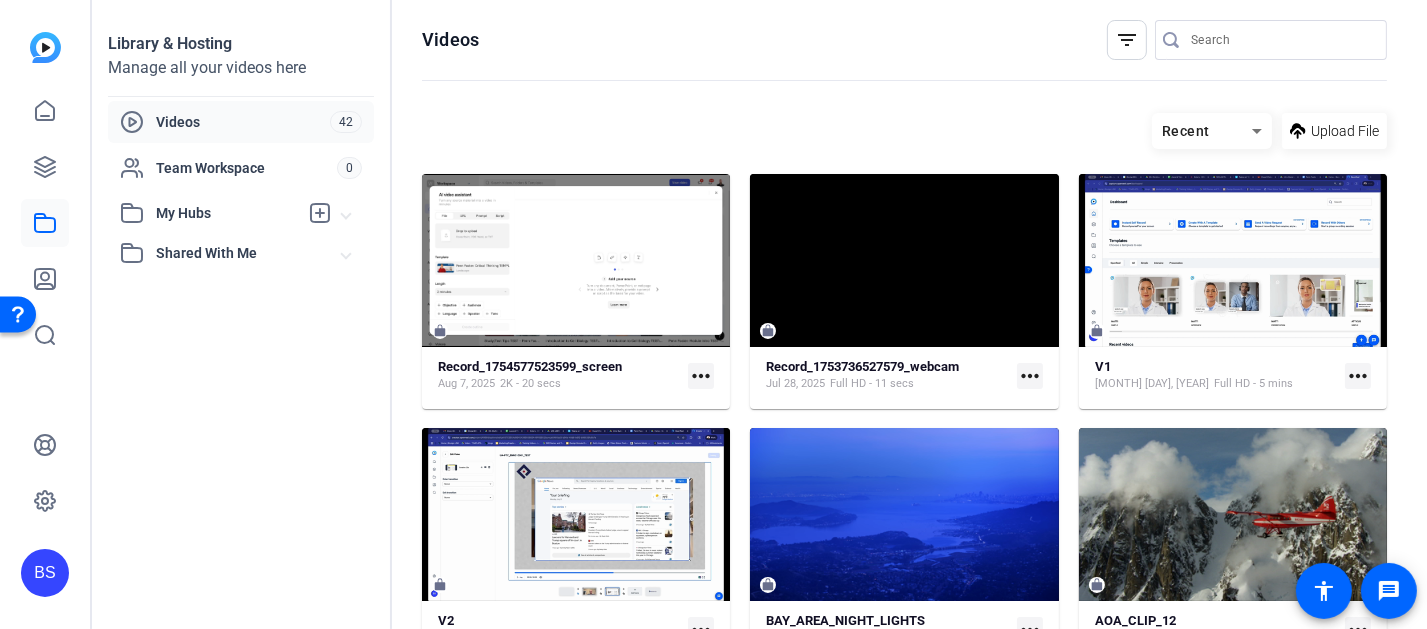 click on "more_horiz" 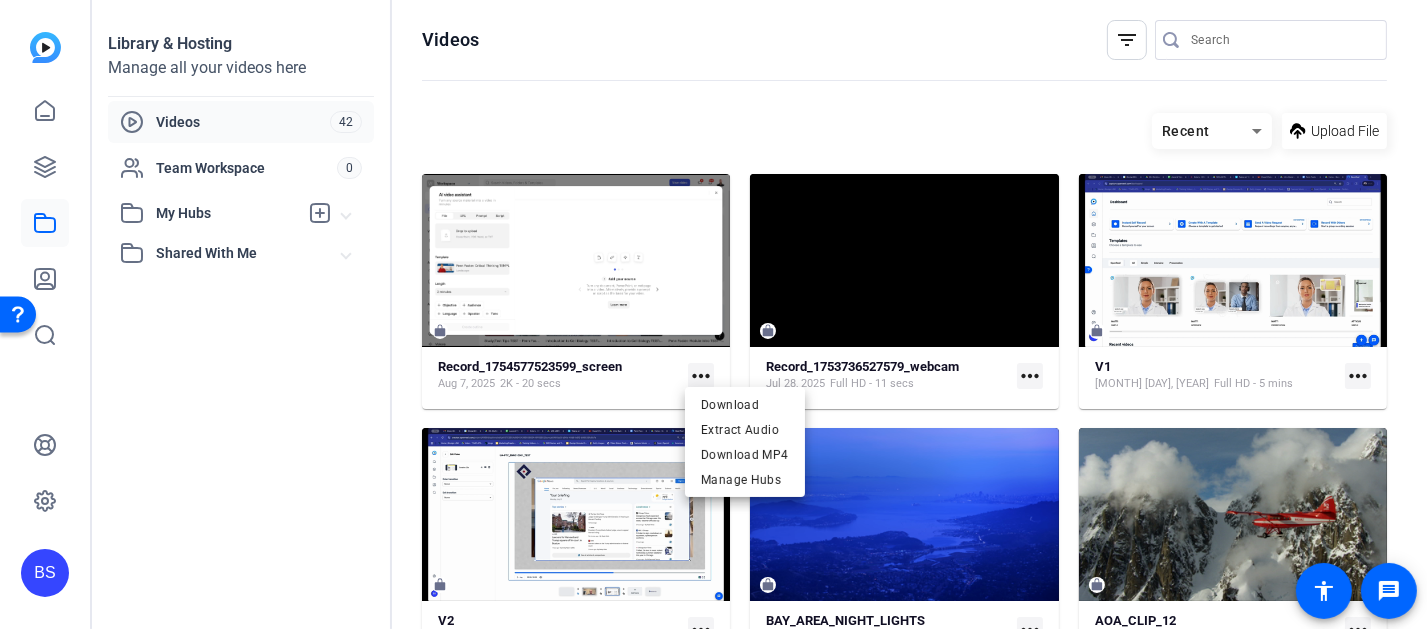 click at bounding box center (713, 314) 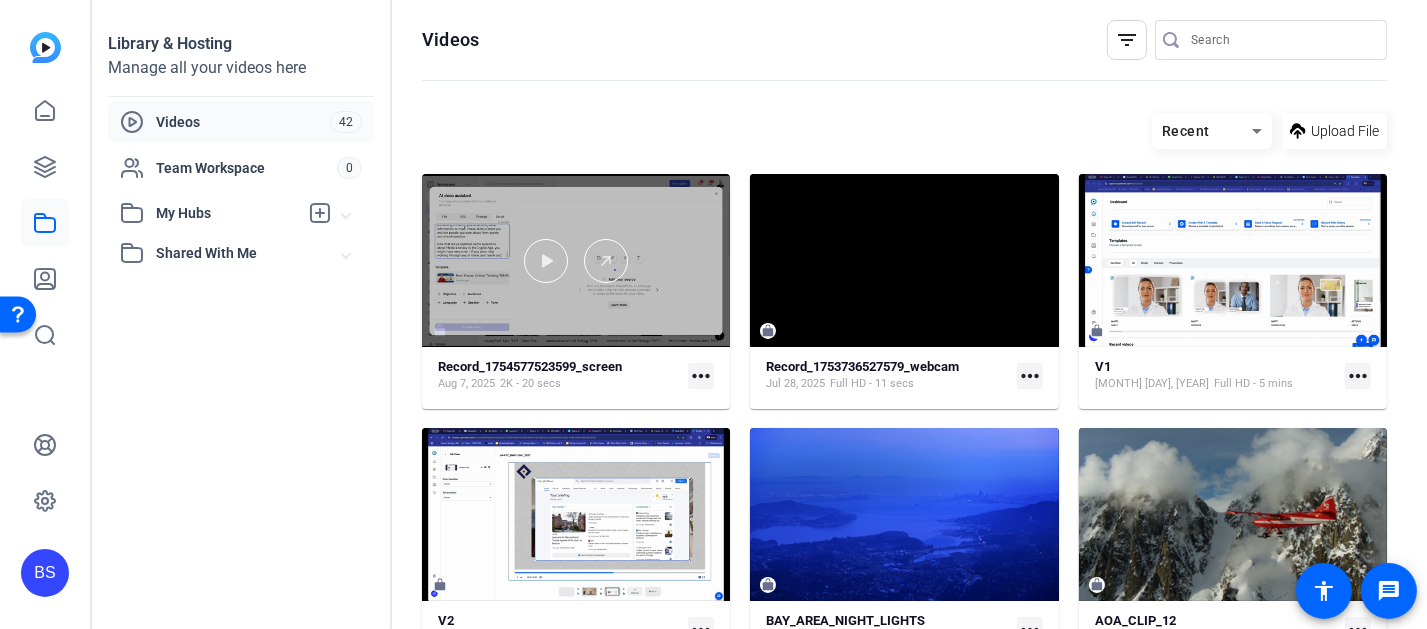 click 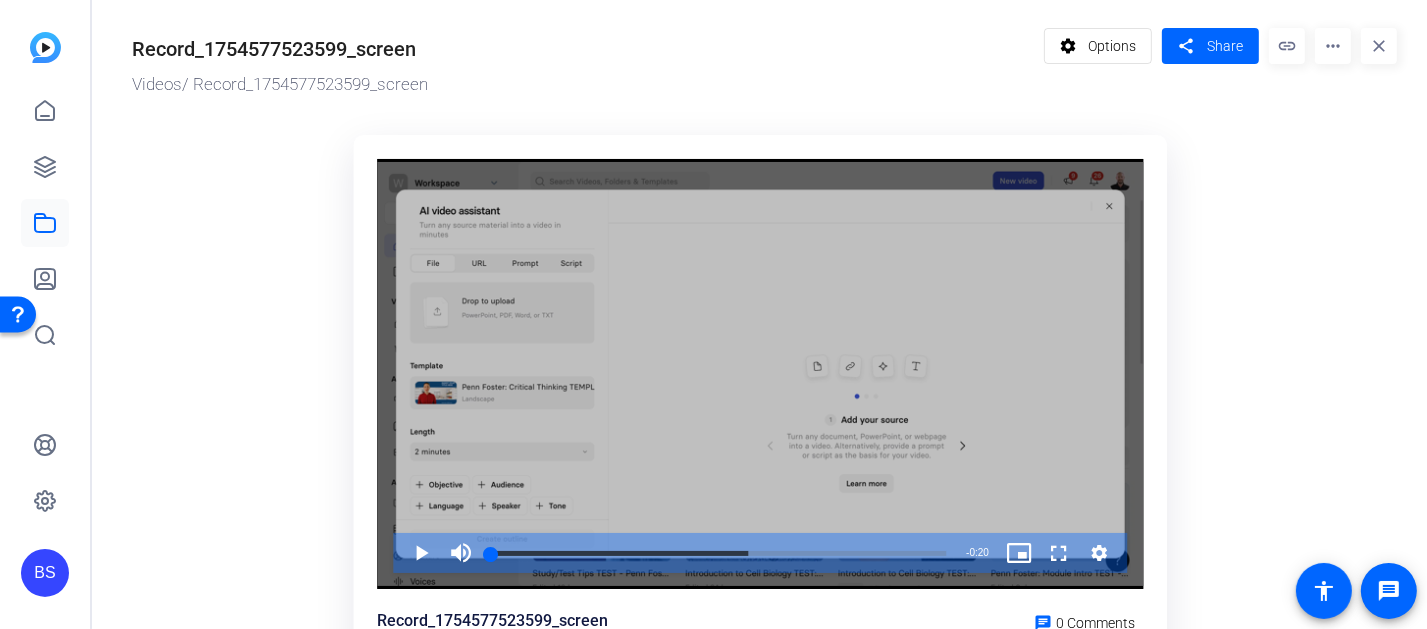 scroll, scrollTop: 0, scrollLeft: 0, axis: both 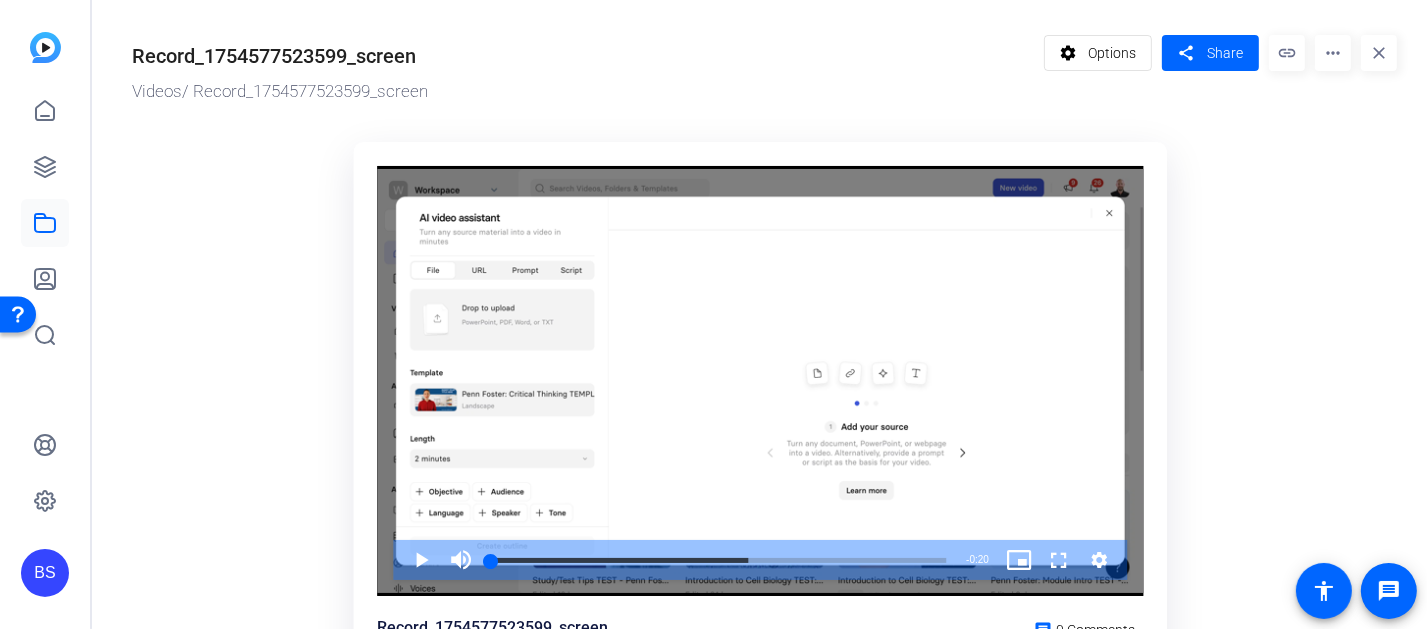 click on "more_horiz" 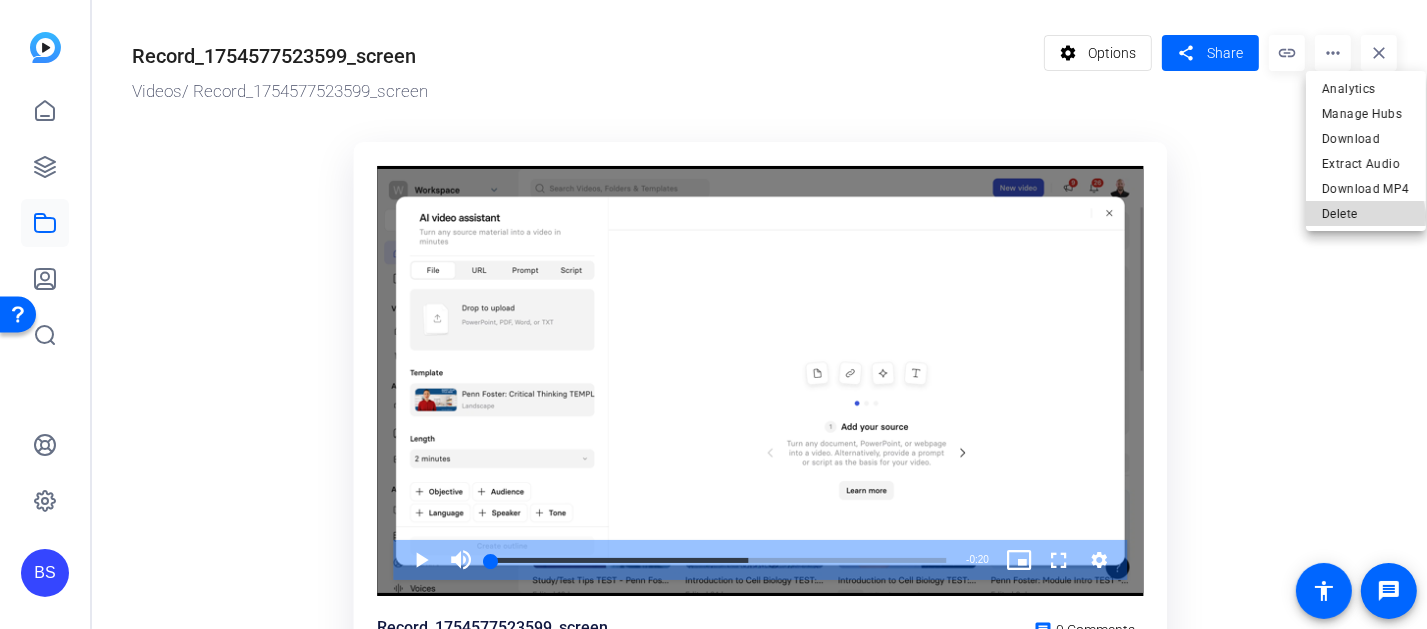 click on "Delete" at bounding box center [1366, 214] 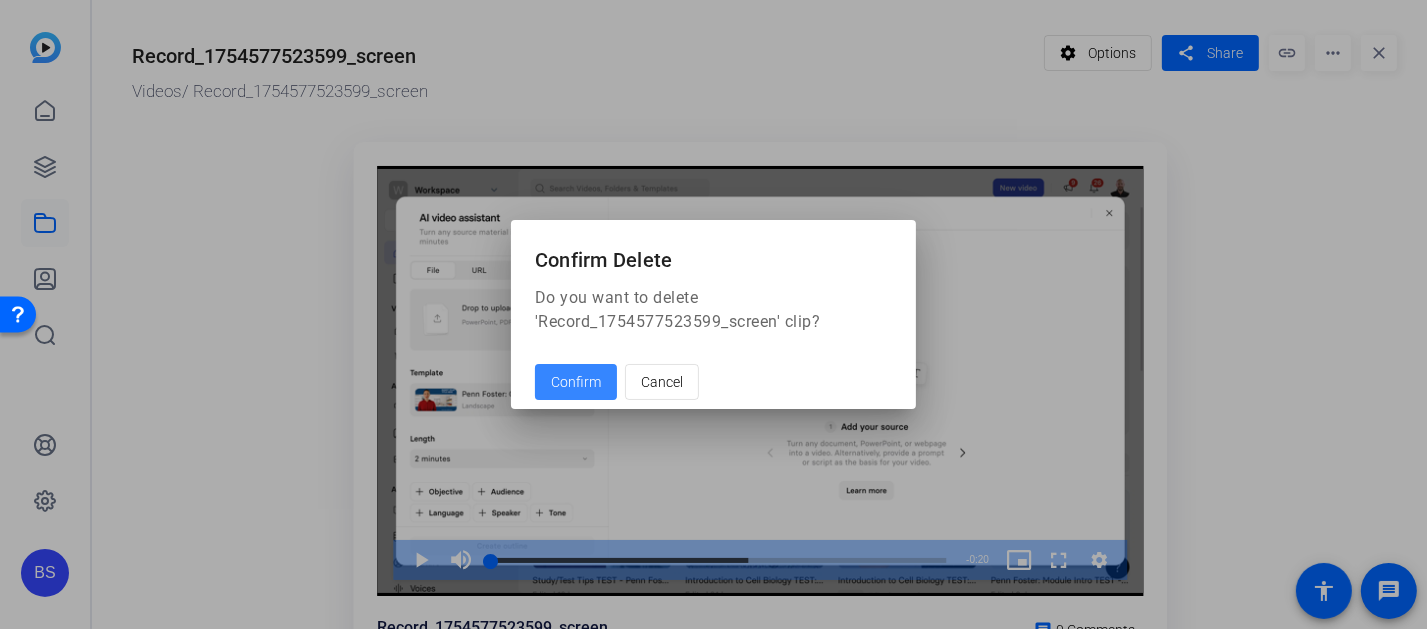 click on "Confirm" 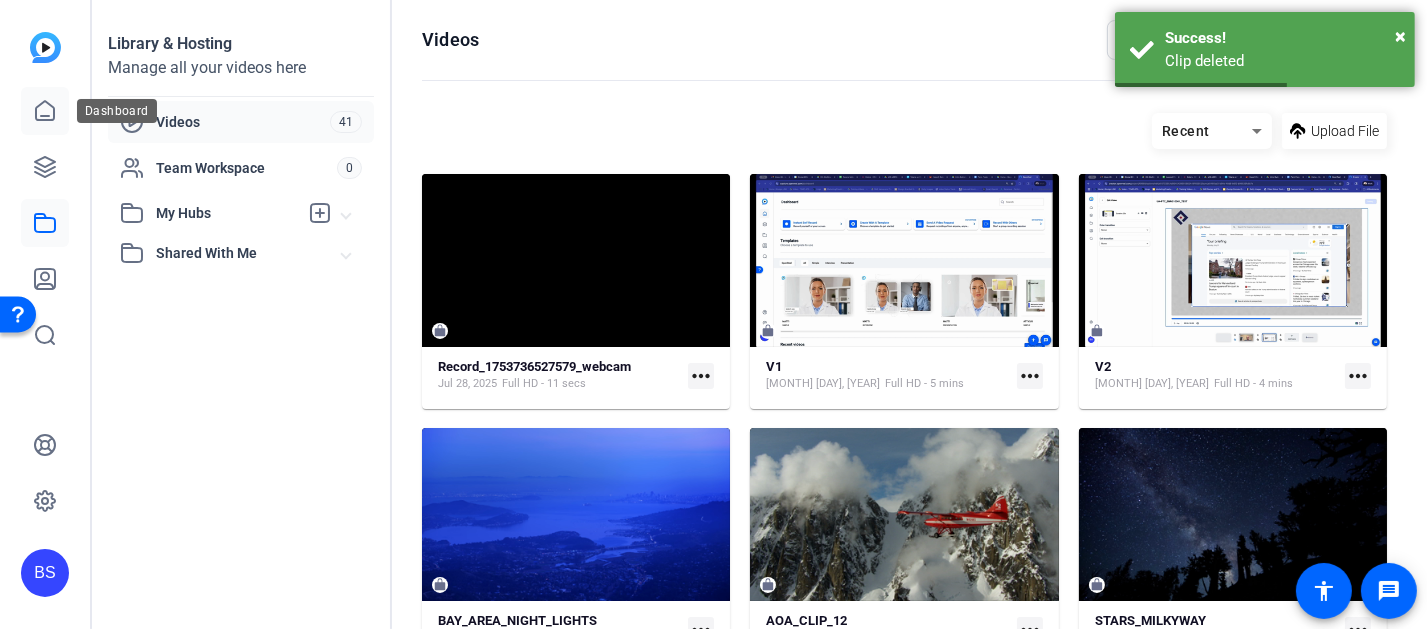 click 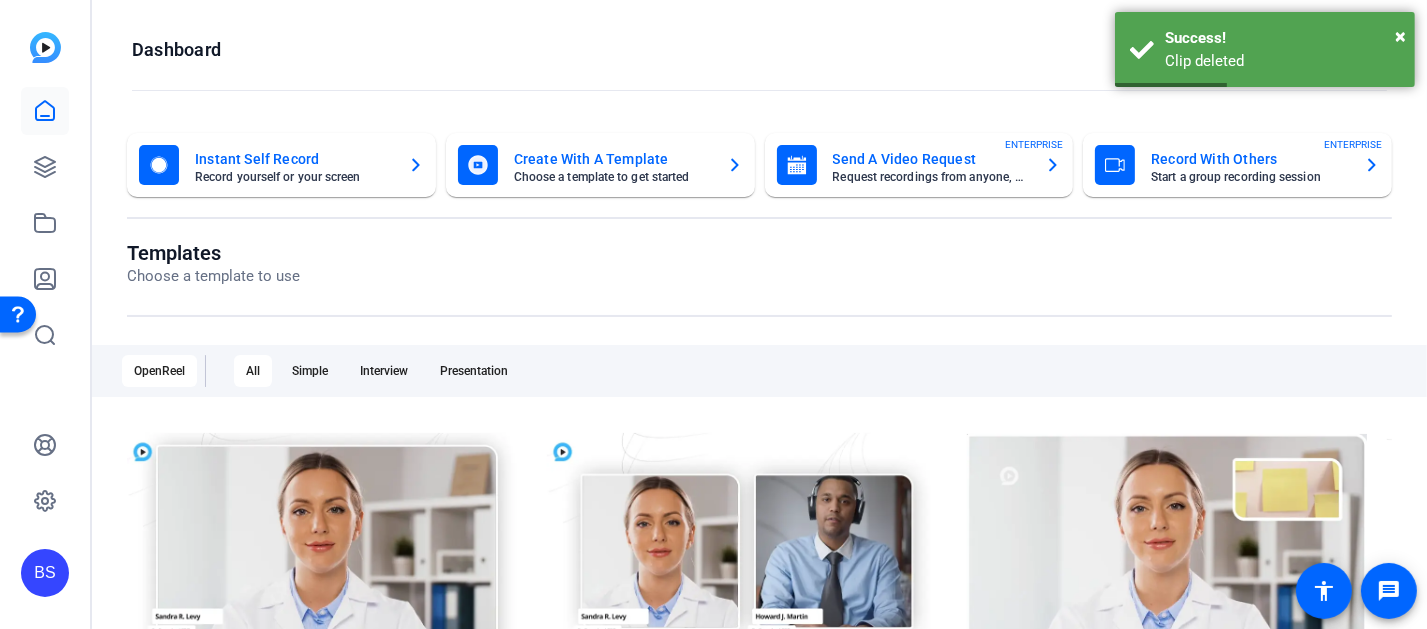 click on "Instant Self Record" 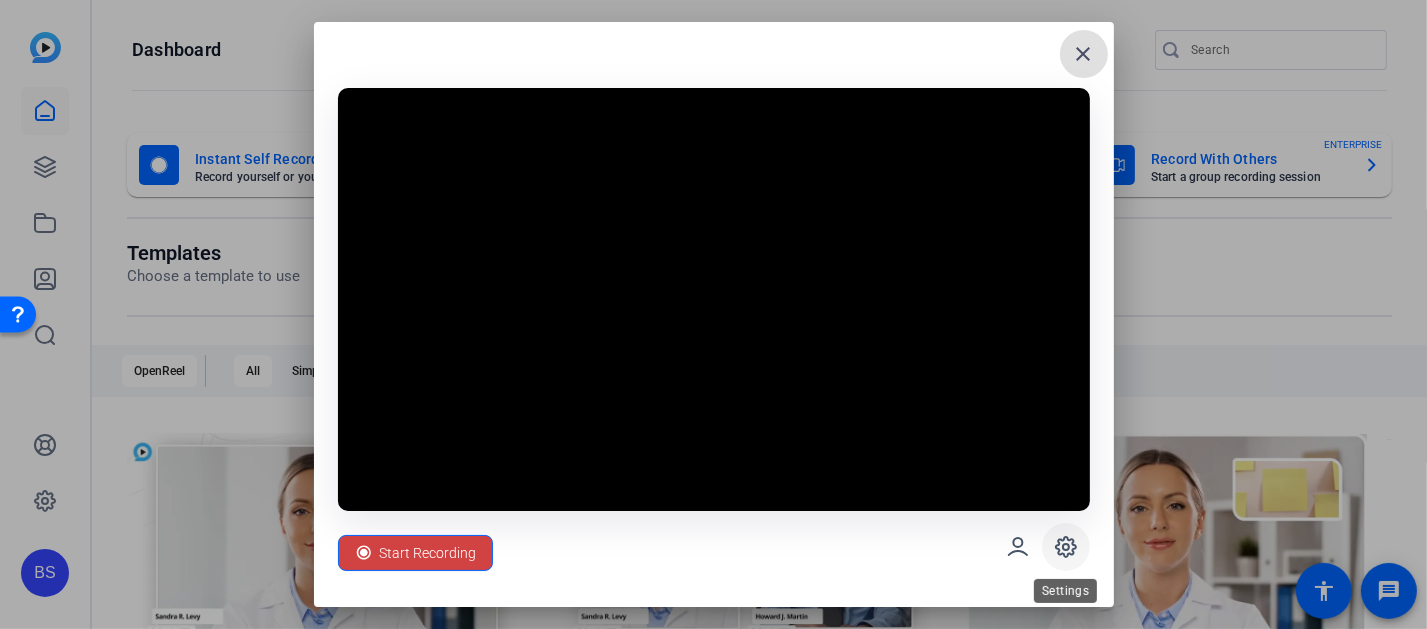 click 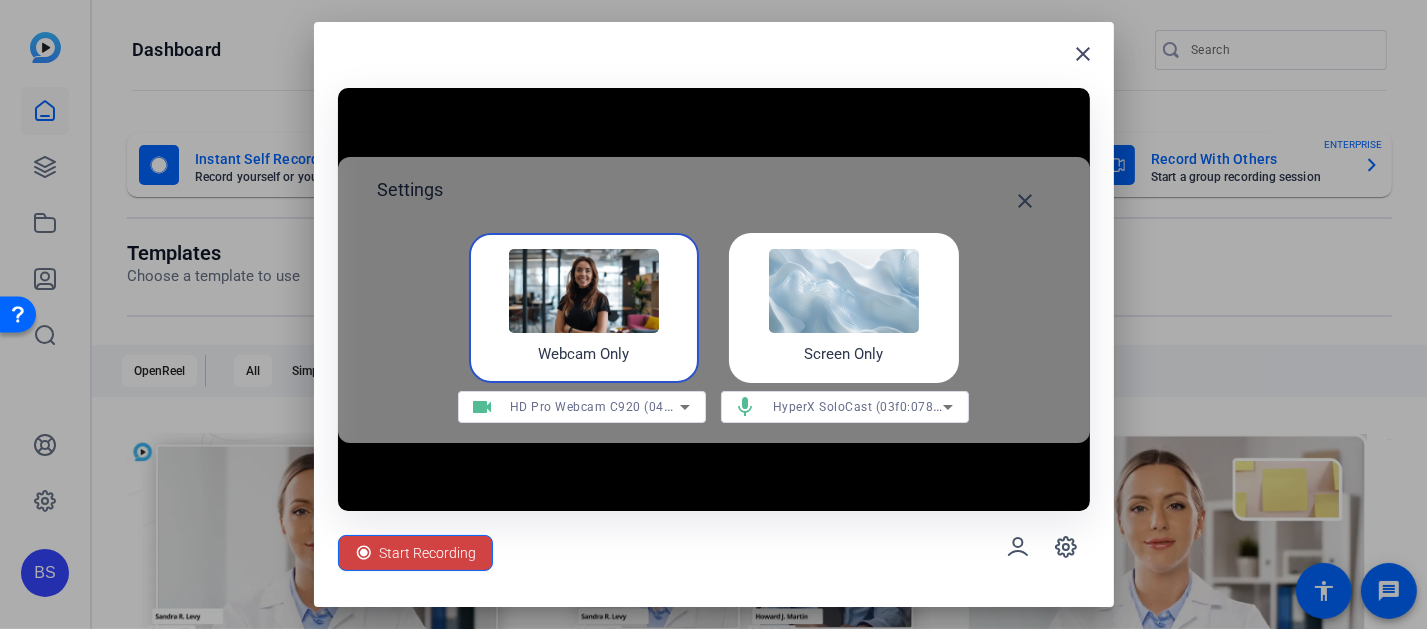 click at bounding box center [844, 291] 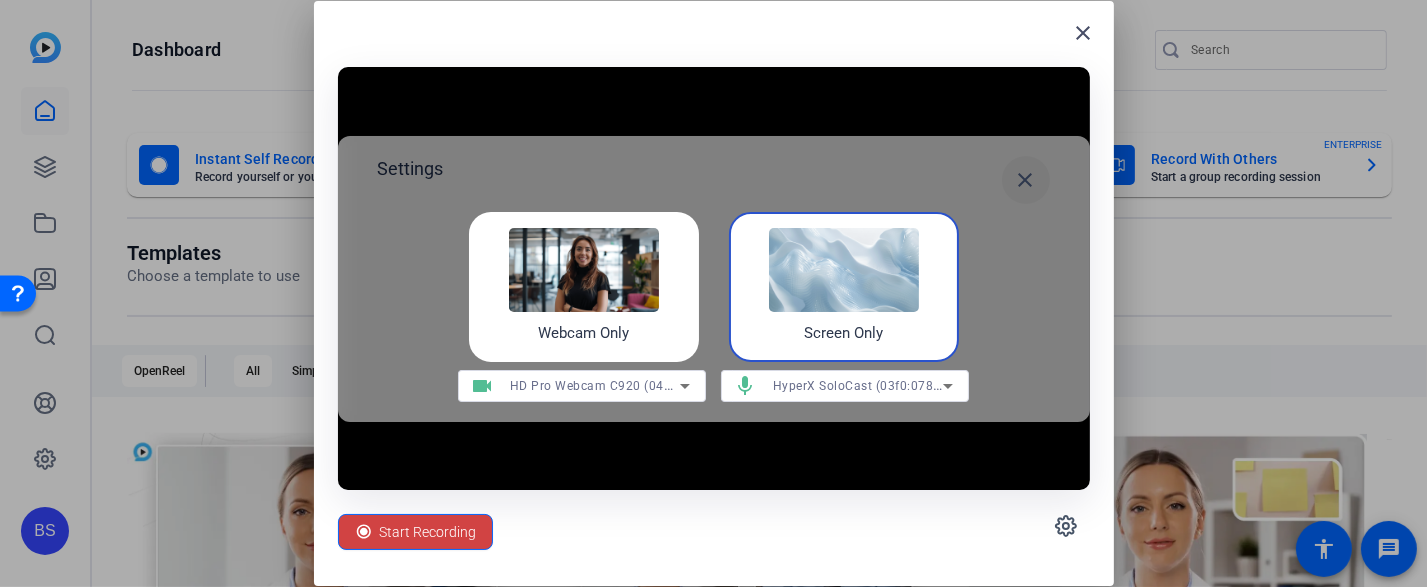 click on "close" at bounding box center (1026, 180) 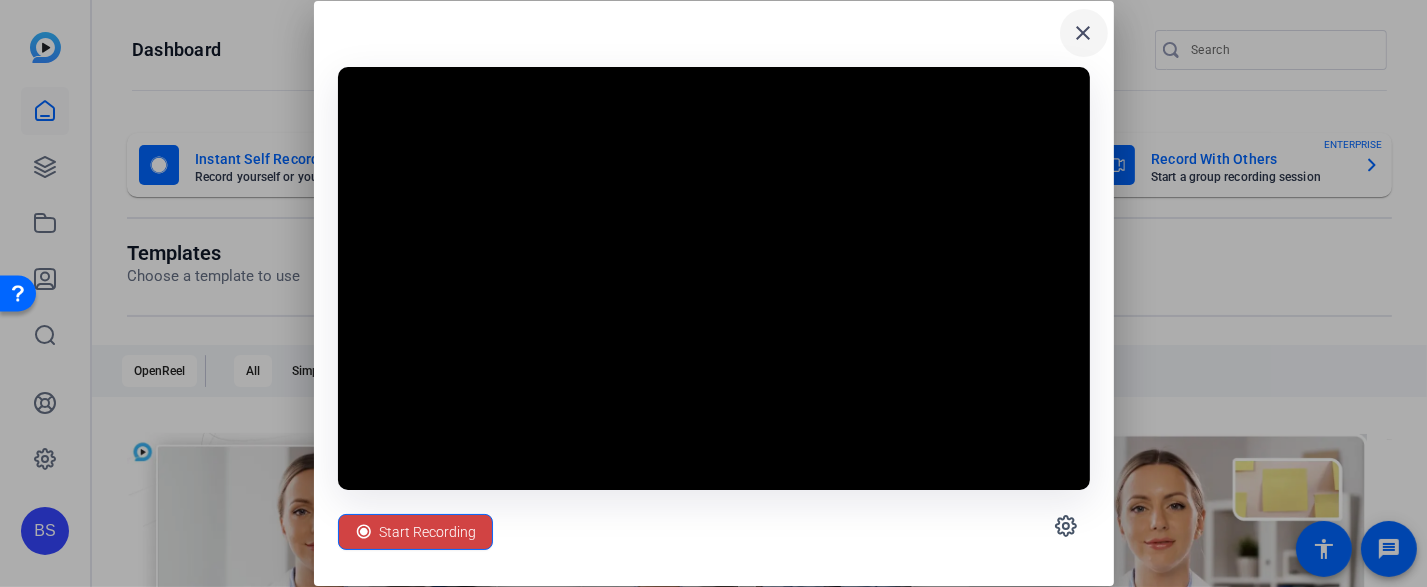 click on "close" at bounding box center [1084, 33] 